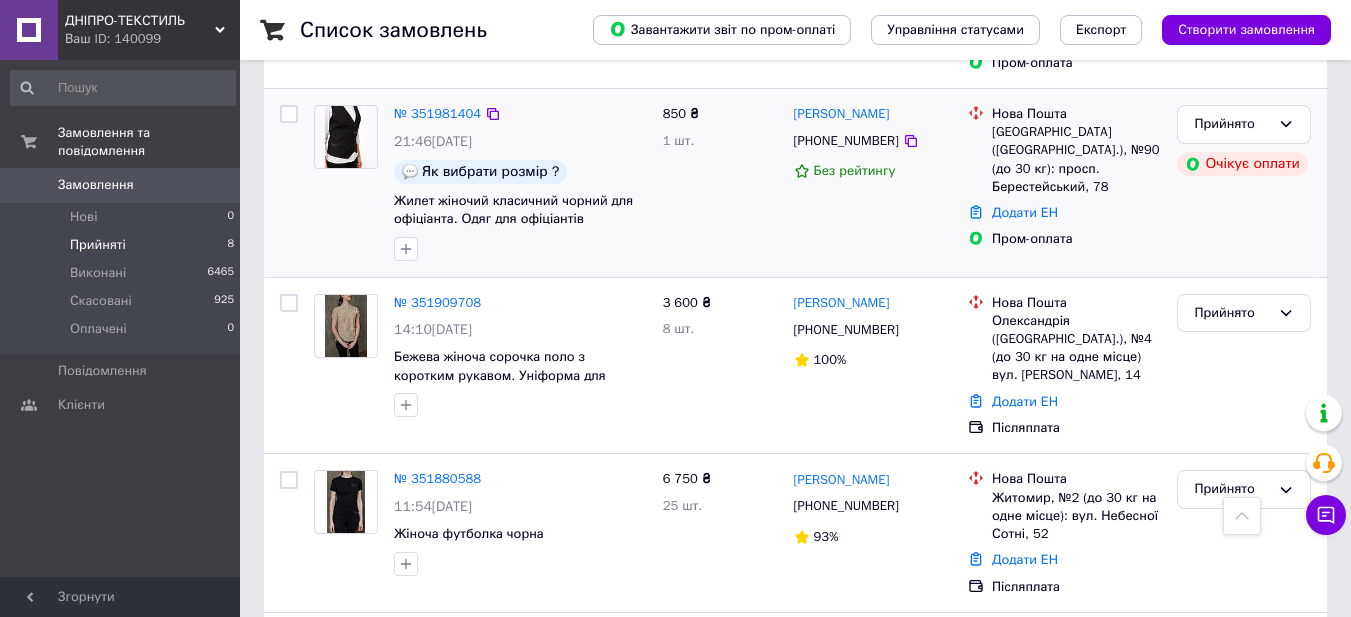 scroll, scrollTop: 855, scrollLeft: 0, axis: vertical 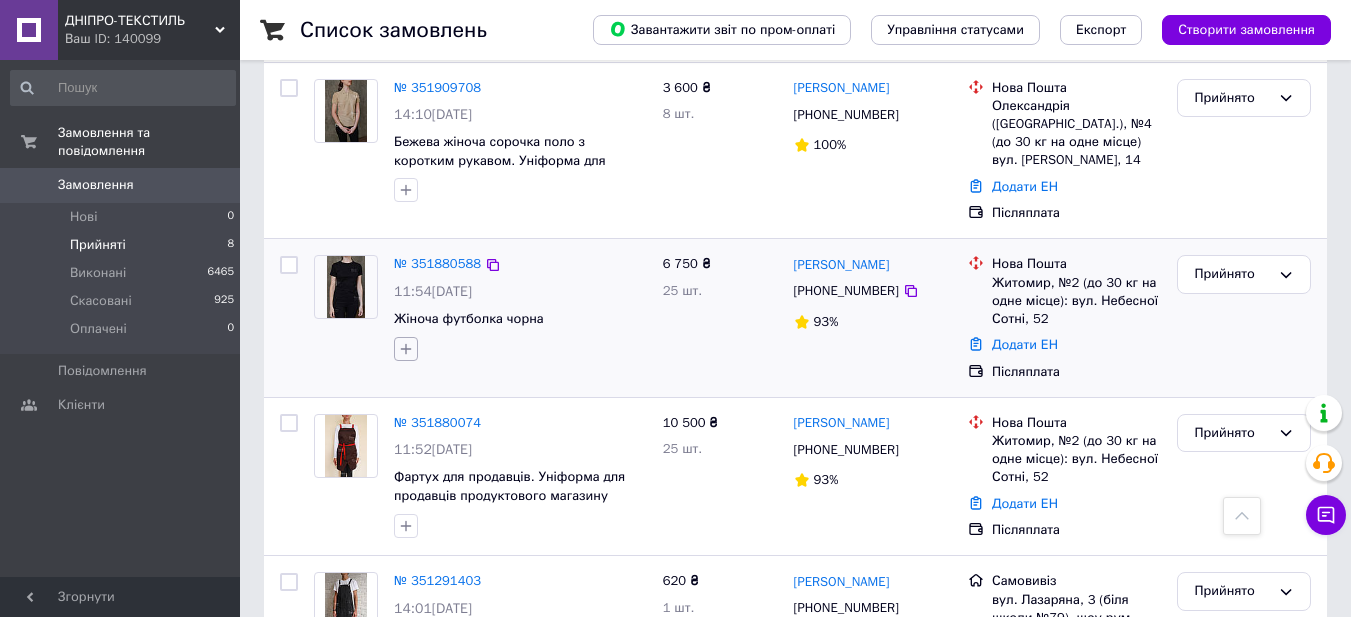 click 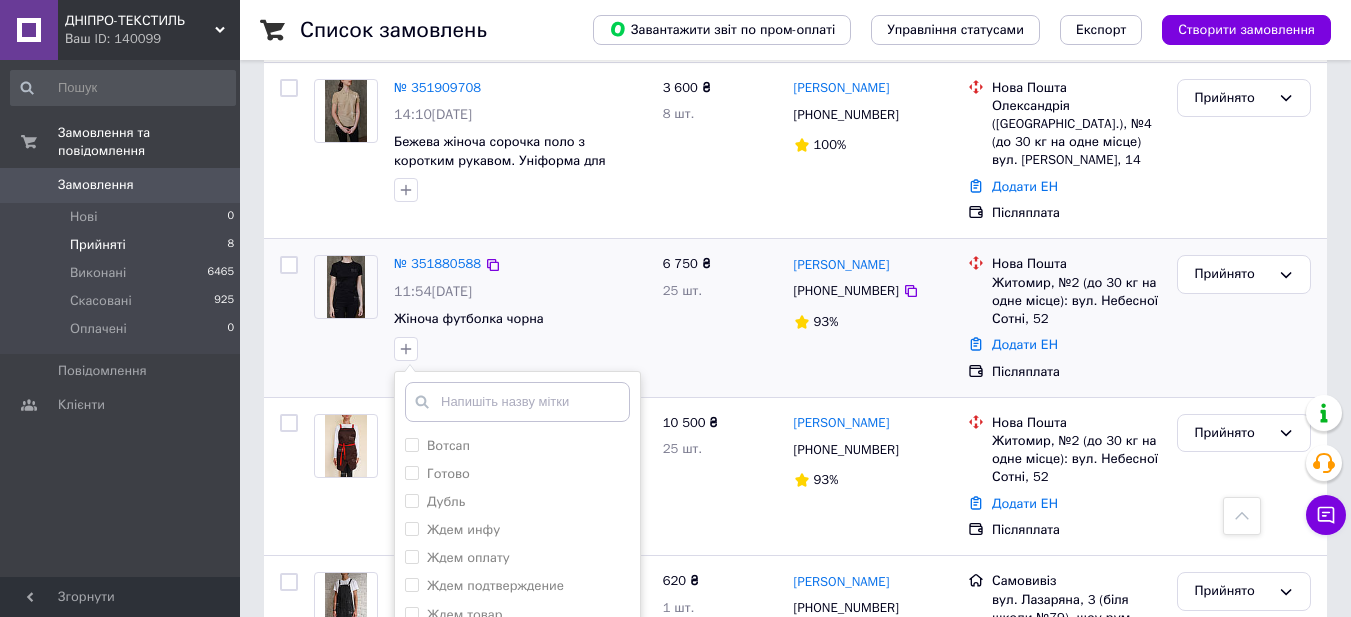 drag, startPoint x: 410, startPoint y: 452, endPoint x: 476, endPoint y: 339, distance: 130.86252 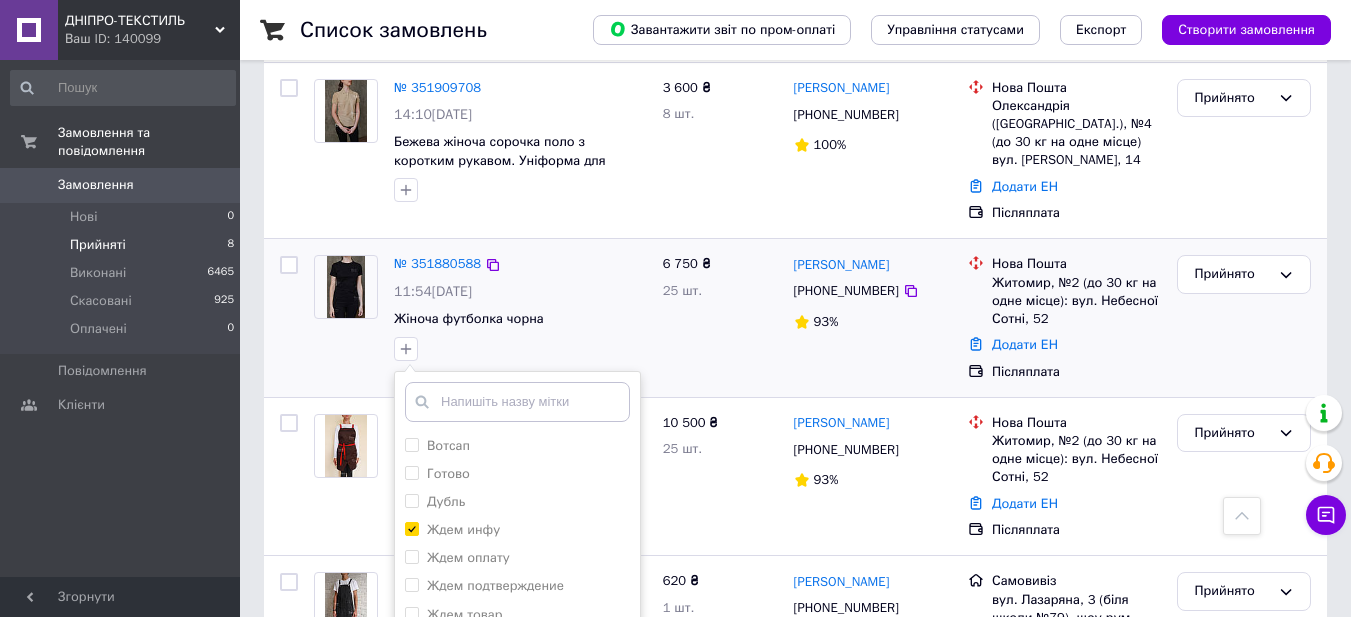 checkbox on "true" 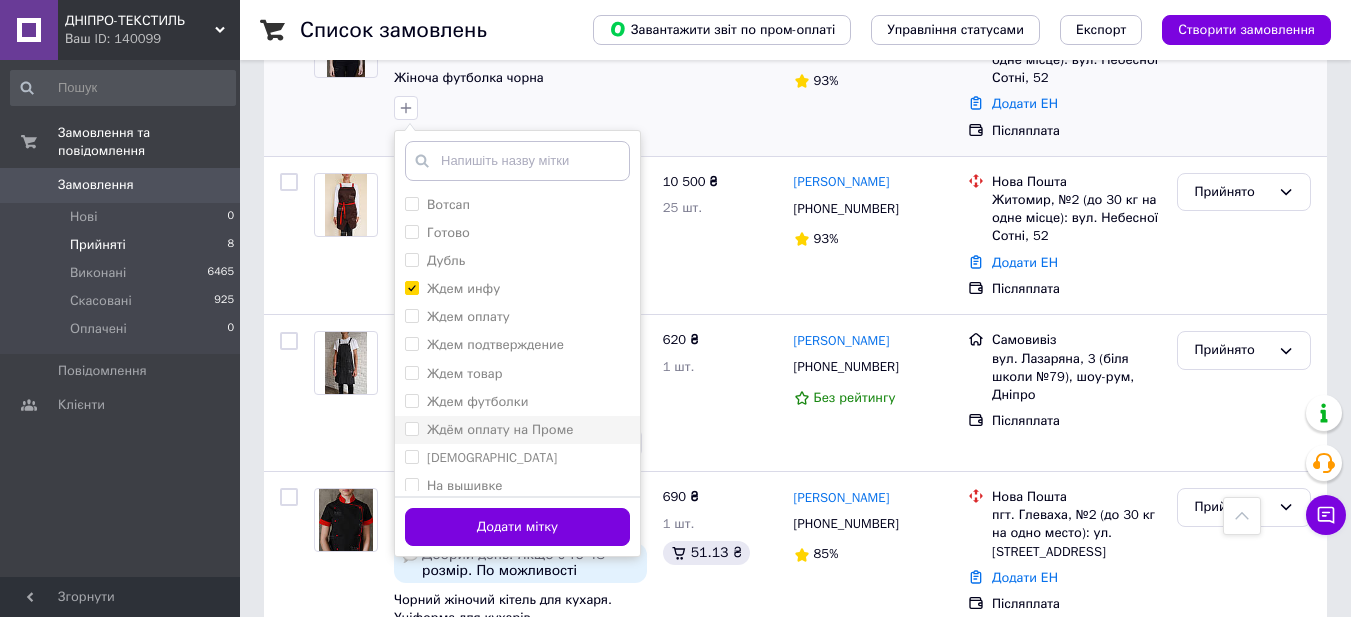 scroll, scrollTop: 1106, scrollLeft: 0, axis: vertical 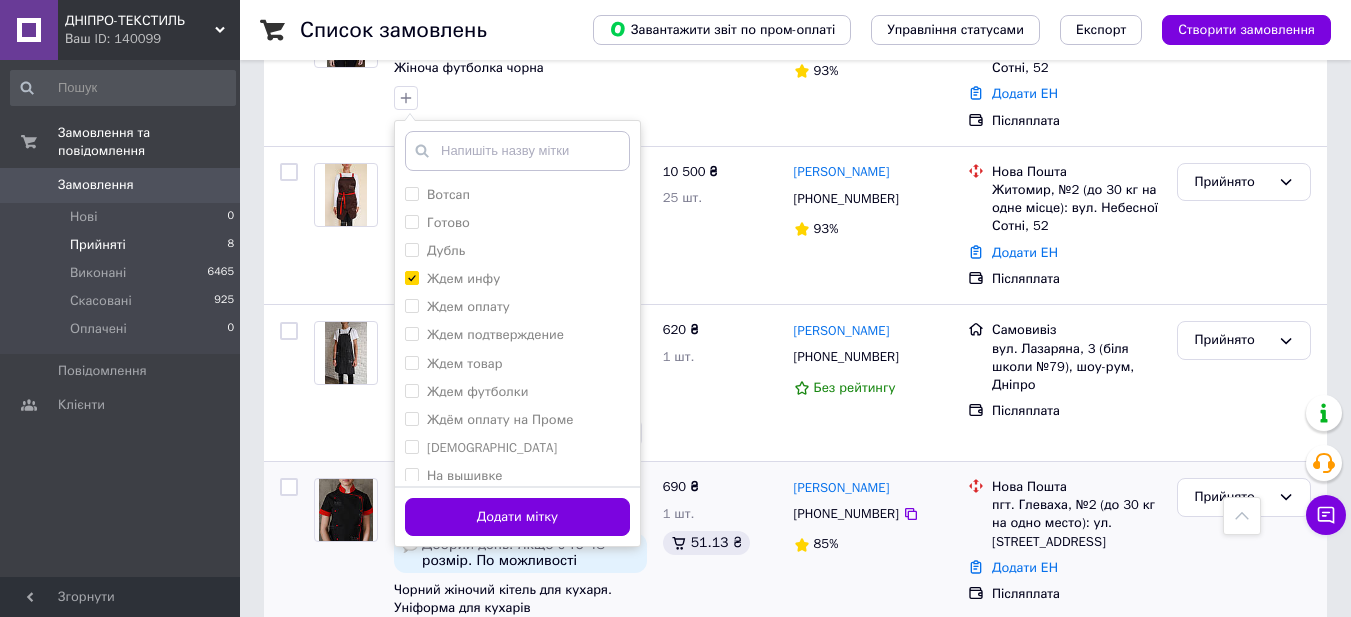 click on "Додати мітку" at bounding box center (517, 517) 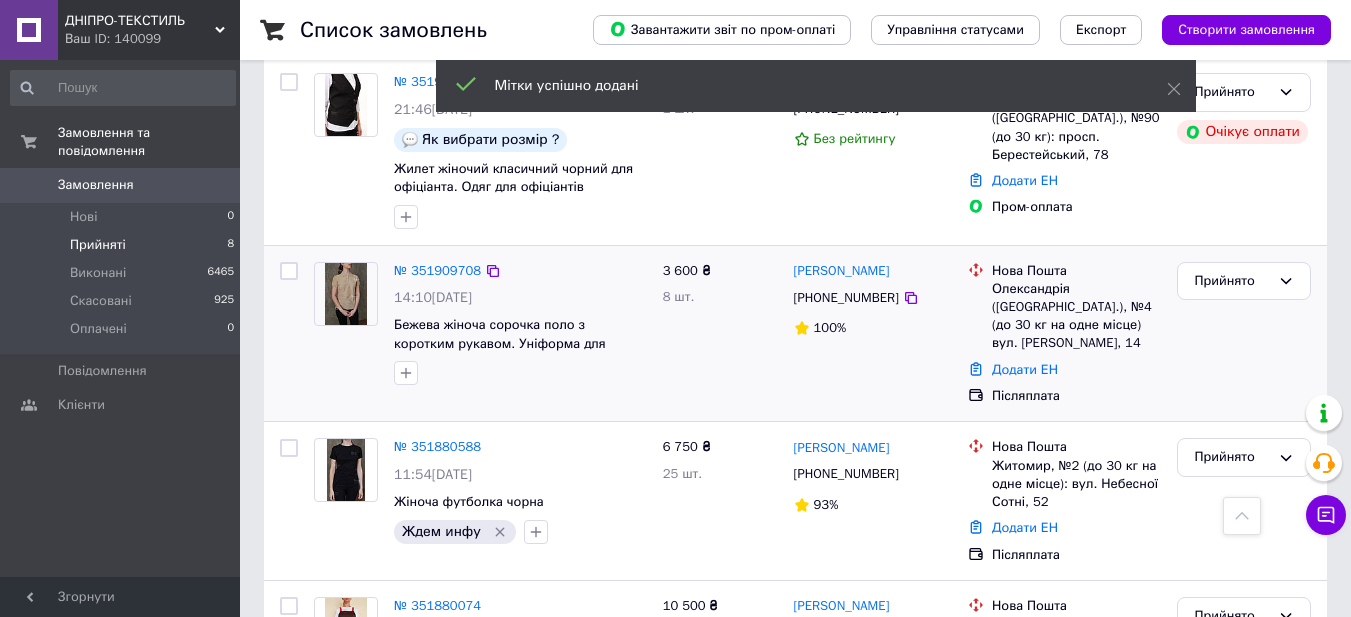 scroll, scrollTop: 506, scrollLeft: 0, axis: vertical 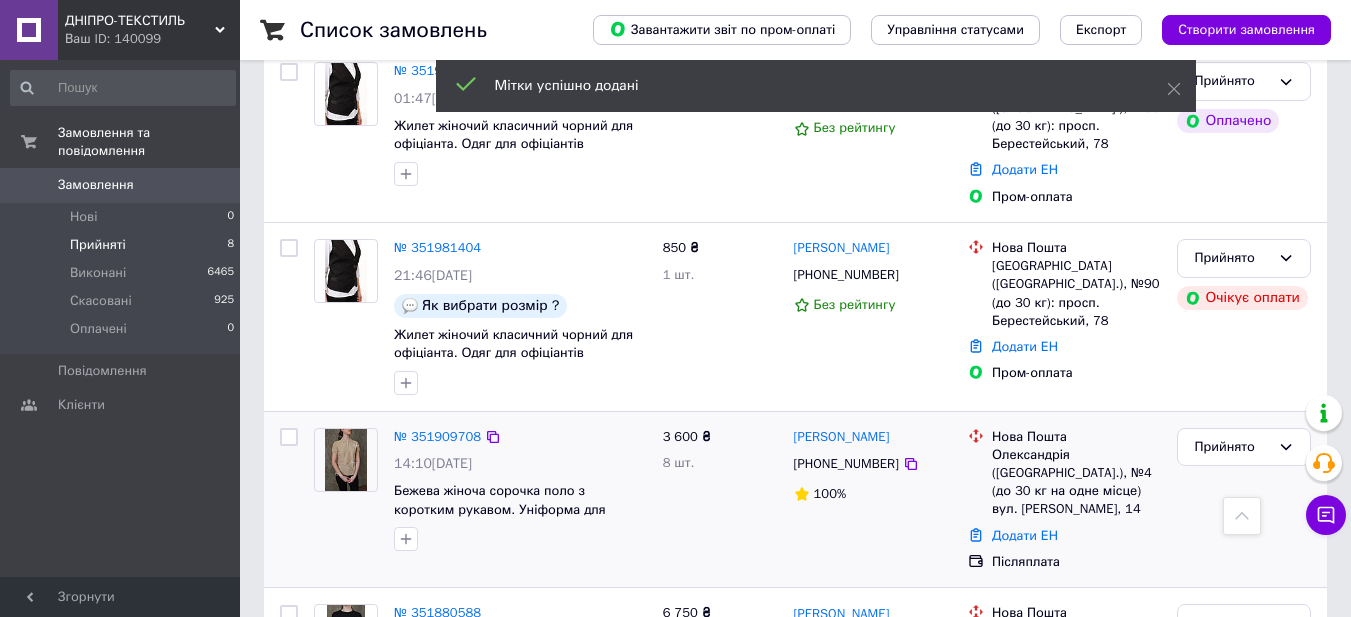 drag, startPoint x: 403, startPoint y: 462, endPoint x: 465, endPoint y: 388, distance: 96.540146 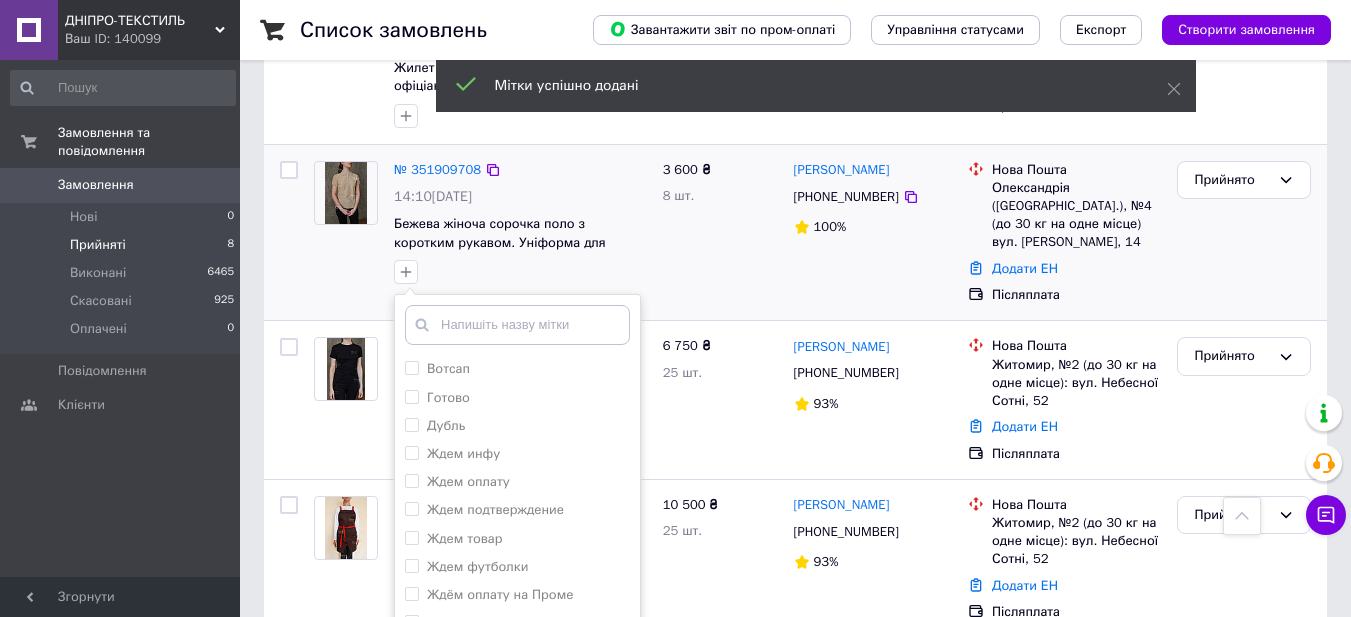 scroll, scrollTop: 906, scrollLeft: 0, axis: vertical 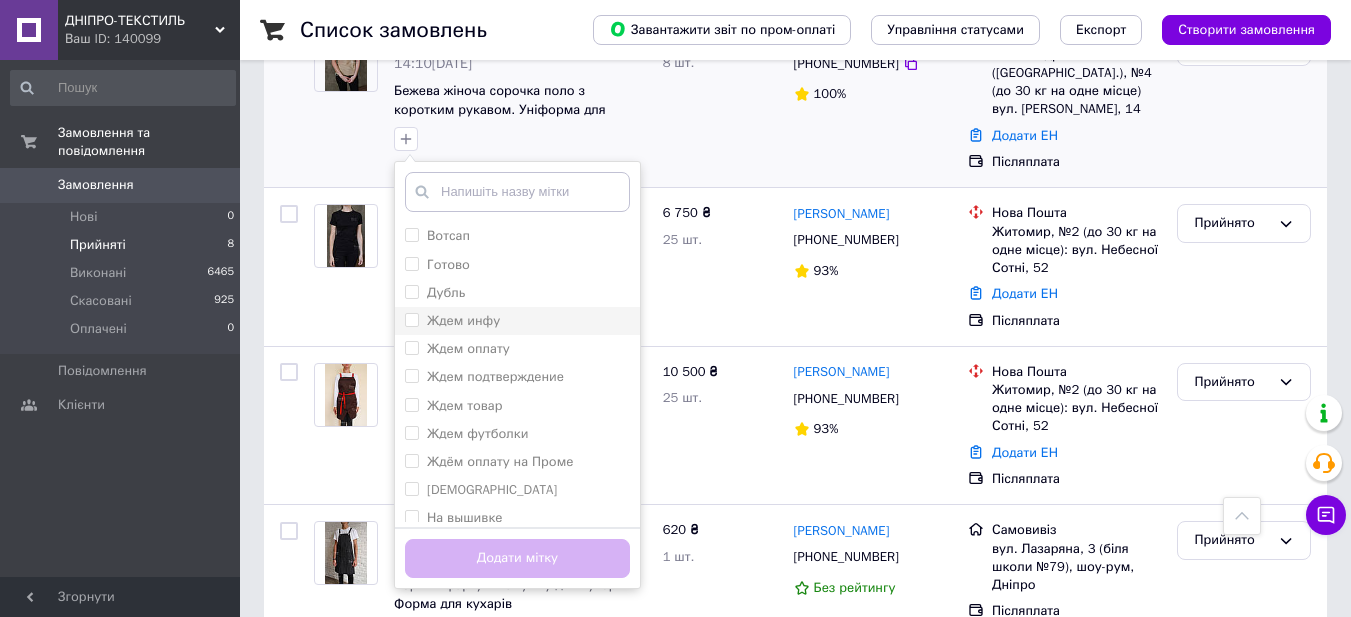 click on "Ждем инфу" at bounding box center [411, 319] 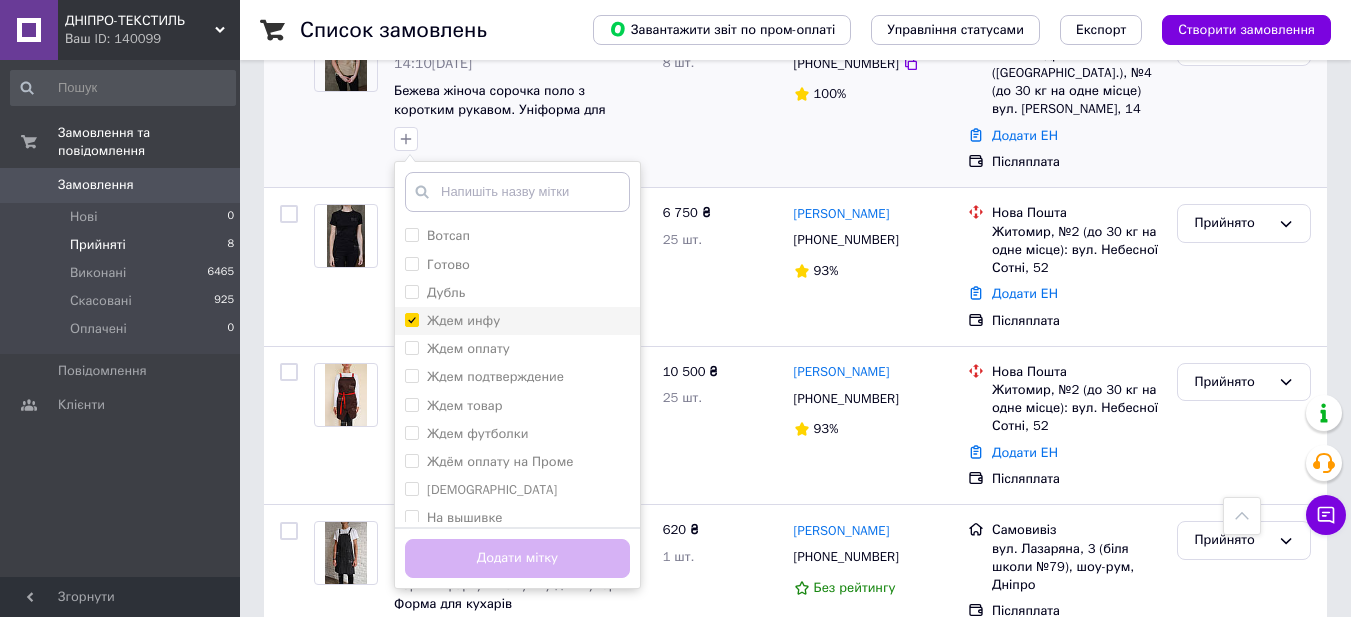 checkbox on "true" 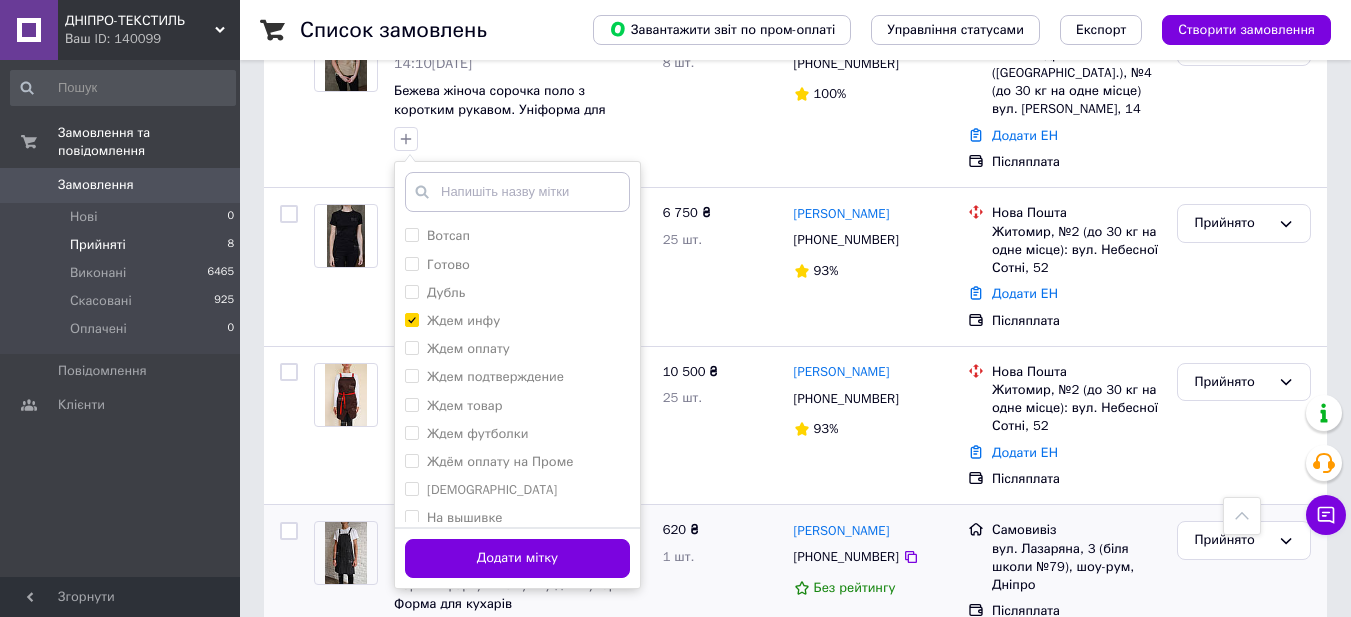 drag, startPoint x: 449, startPoint y: 476, endPoint x: 456, endPoint y: 466, distance: 12.206555 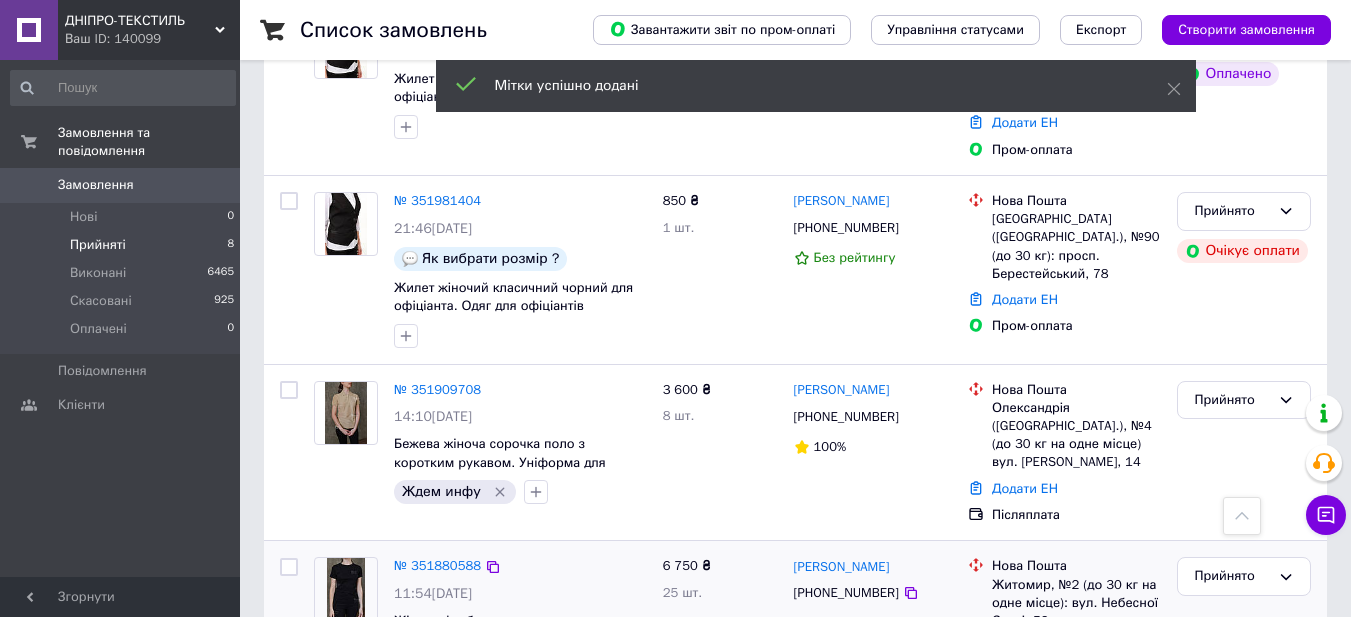 scroll, scrollTop: 506, scrollLeft: 0, axis: vertical 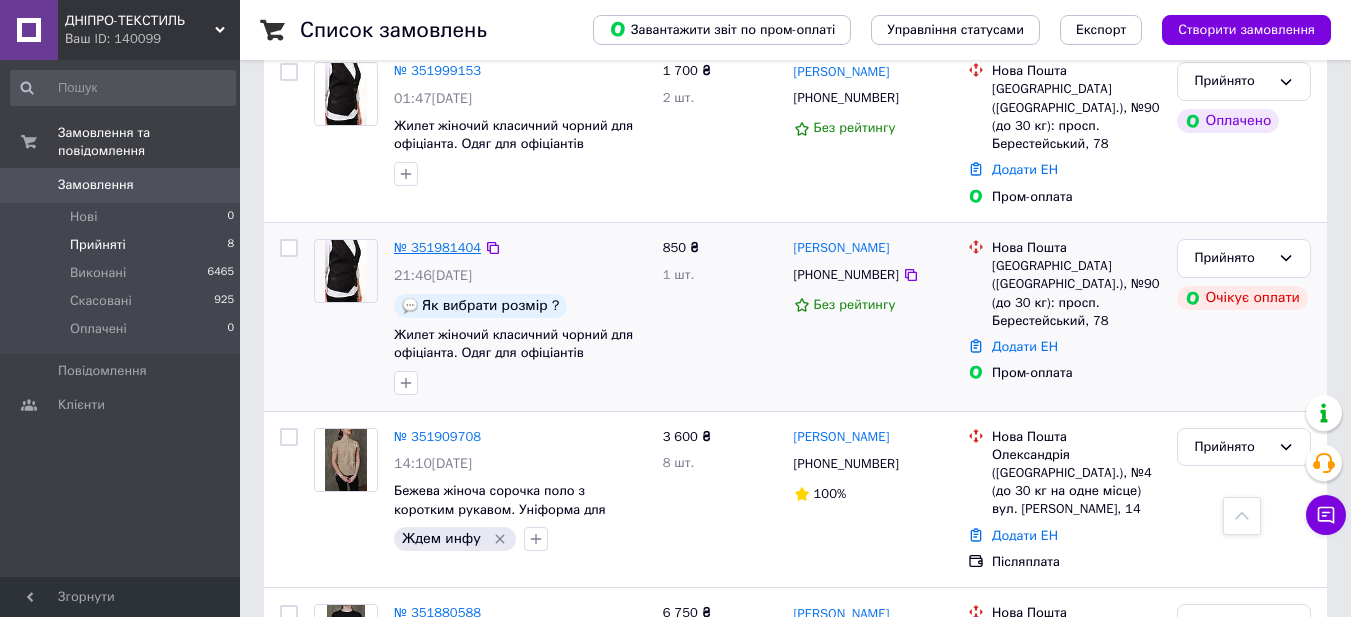 click on "№ 351981404" at bounding box center (437, 247) 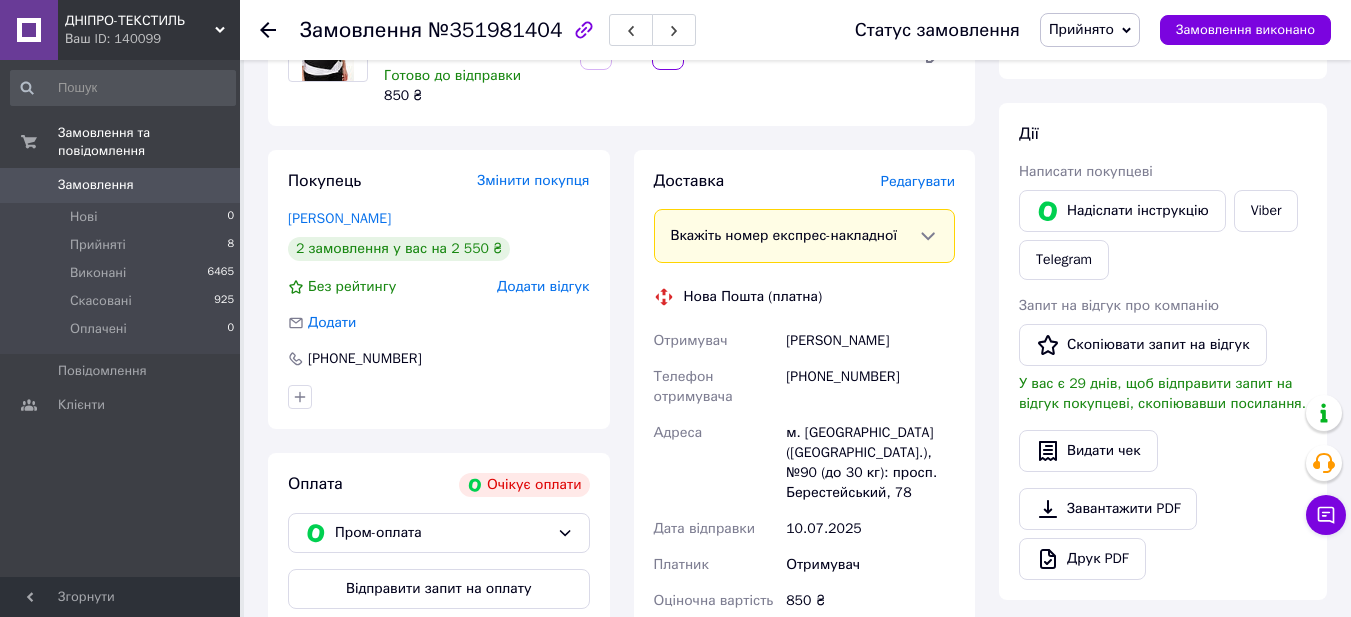 scroll, scrollTop: 0, scrollLeft: 0, axis: both 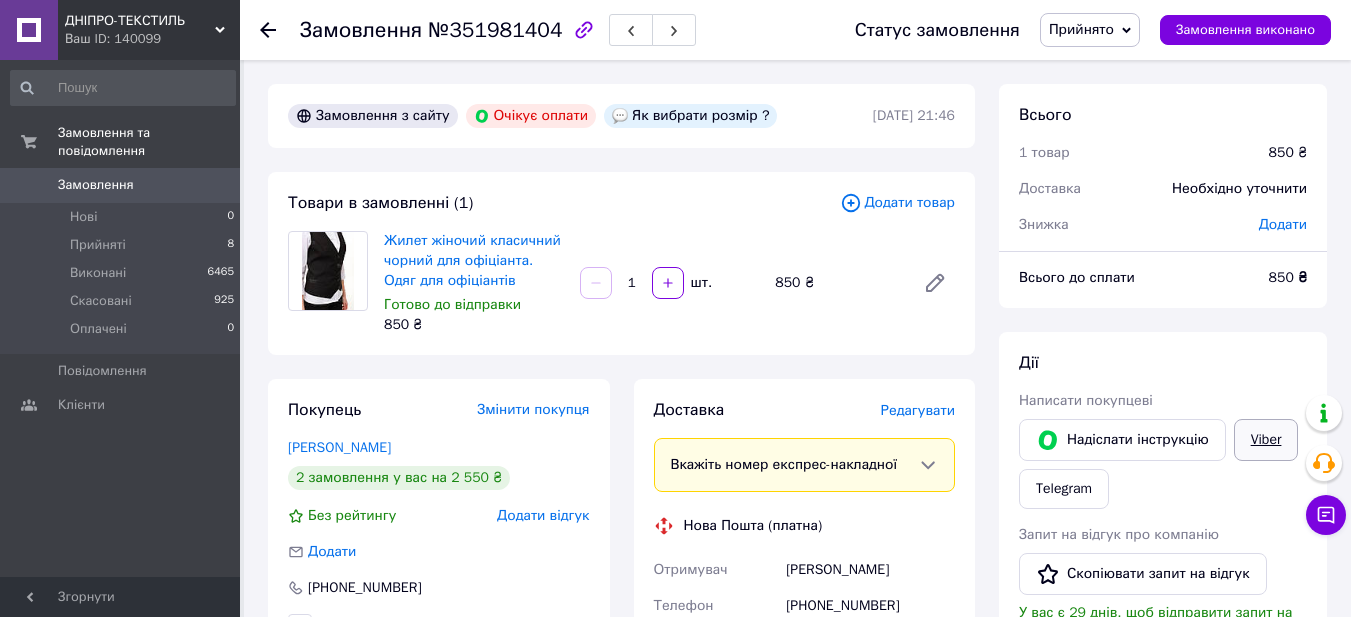 click on "Viber" at bounding box center (1266, 440) 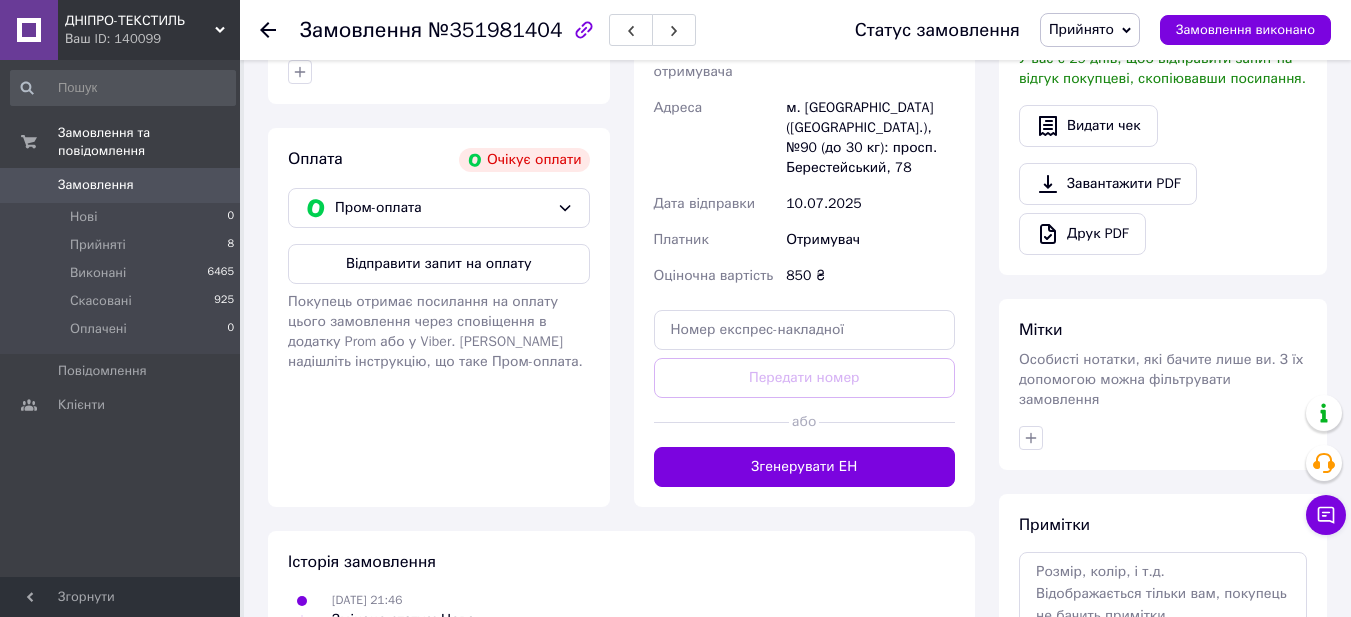scroll, scrollTop: 600, scrollLeft: 0, axis: vertical 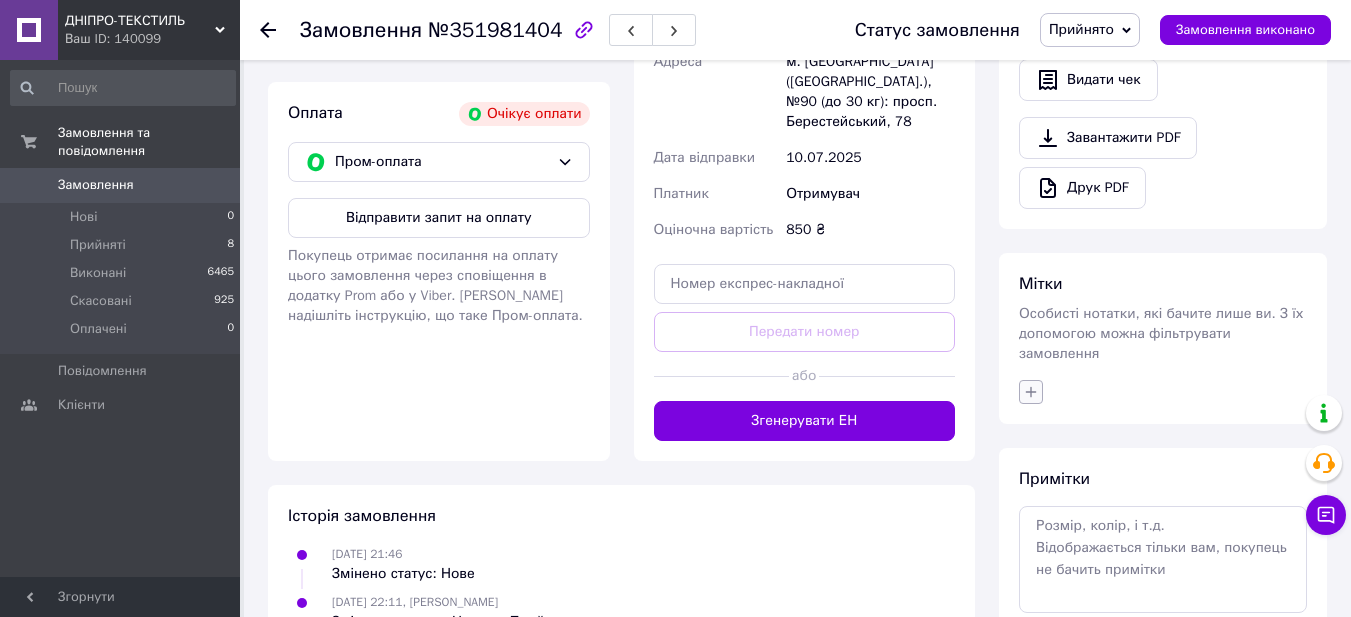 click 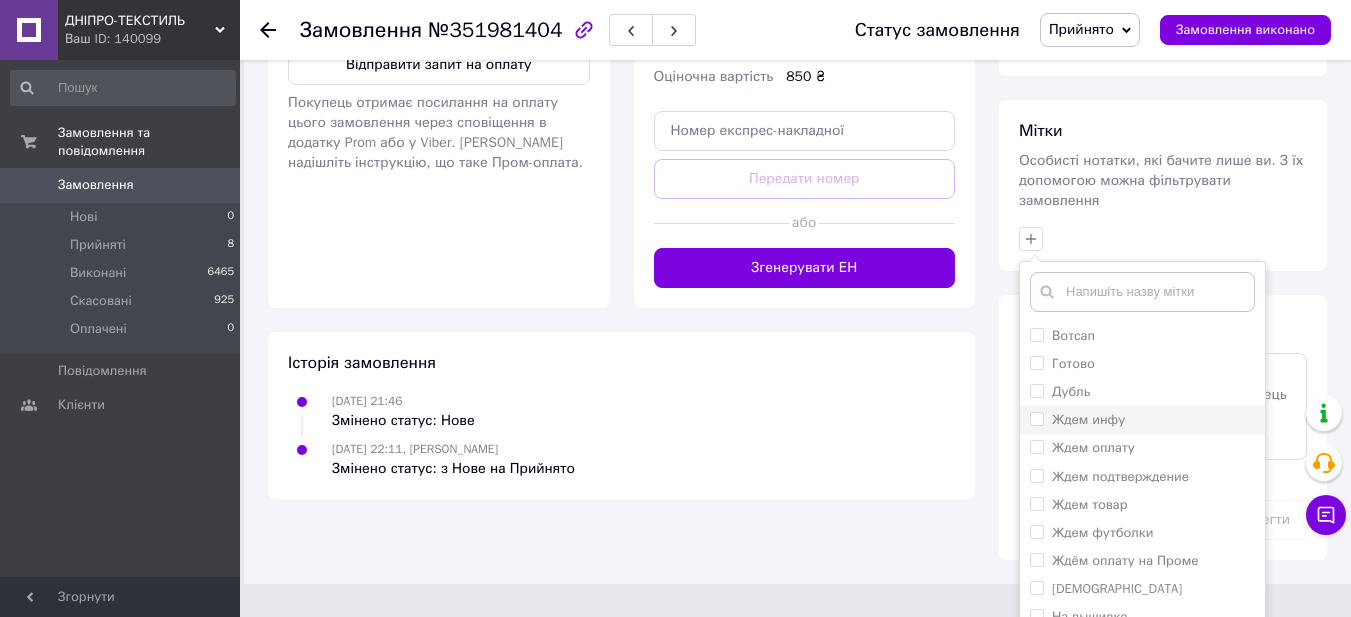 scroll, scrollTop: 800, scrollLeft: 0, axis: vertical 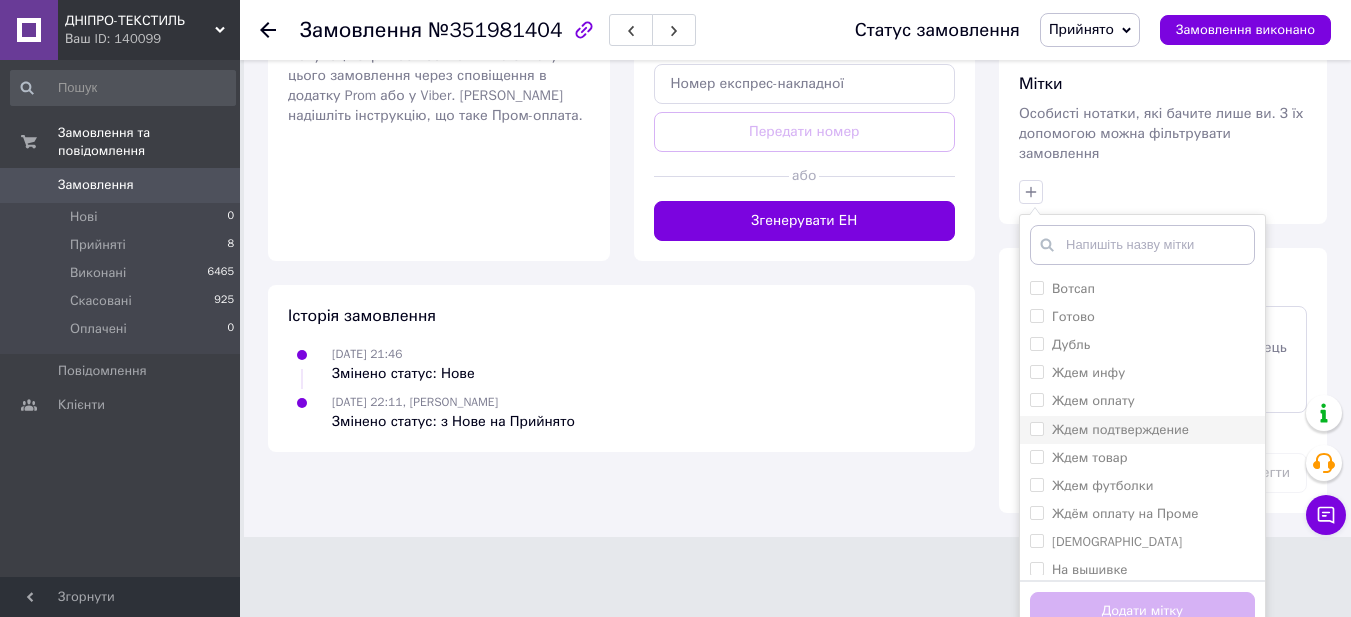click on "Ждем подтверждение" at bounding box center [1036, 428] 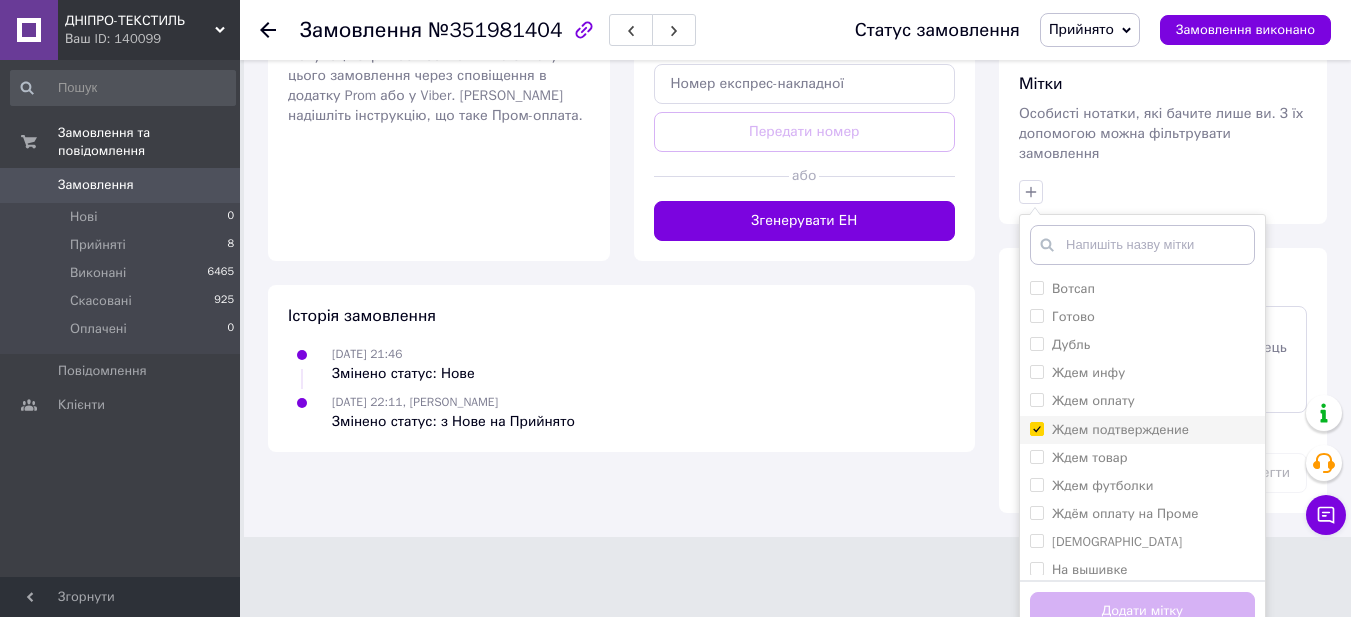 checkbox on "true" 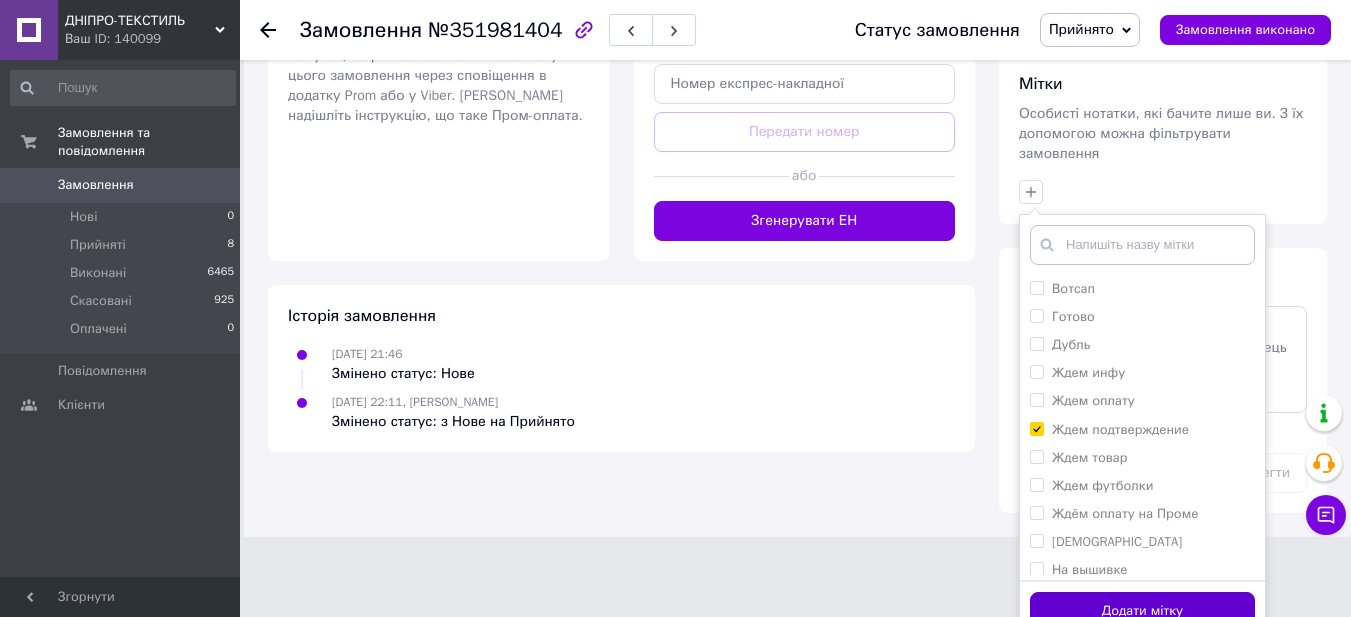 click on "Додати мітку" at bounding box center (1142, 611) 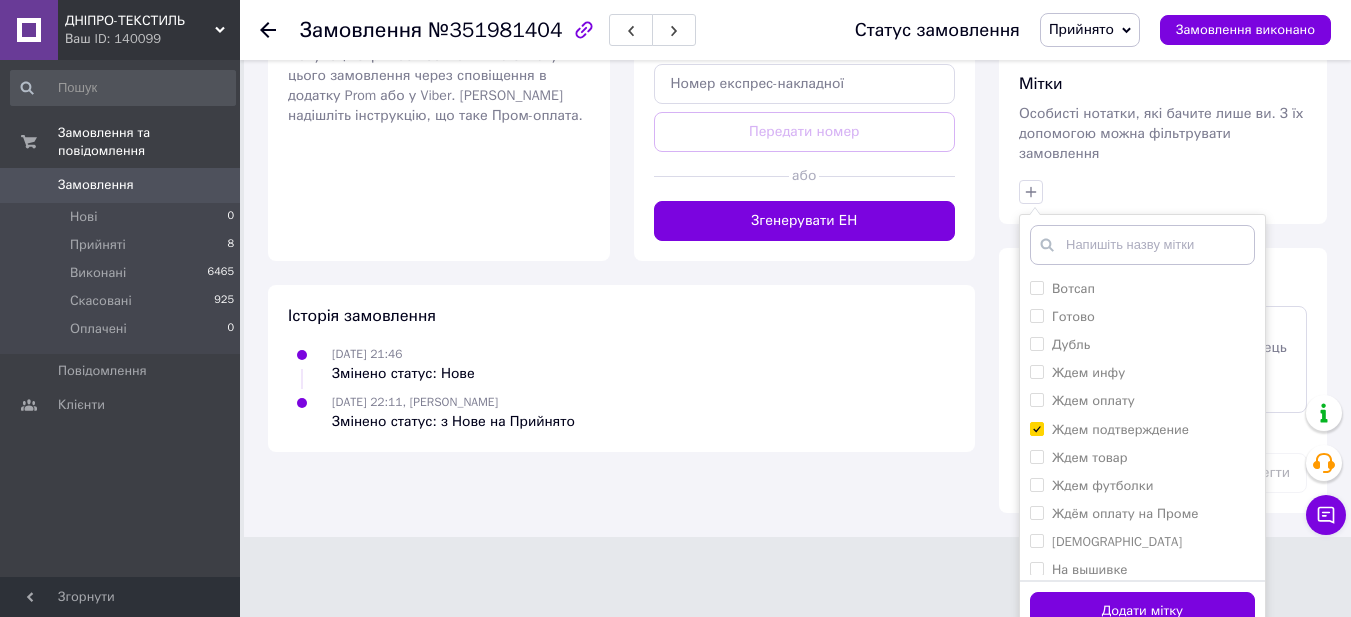 scroll, scrollTop: 700, scrollLeft: 0, axis: vertical 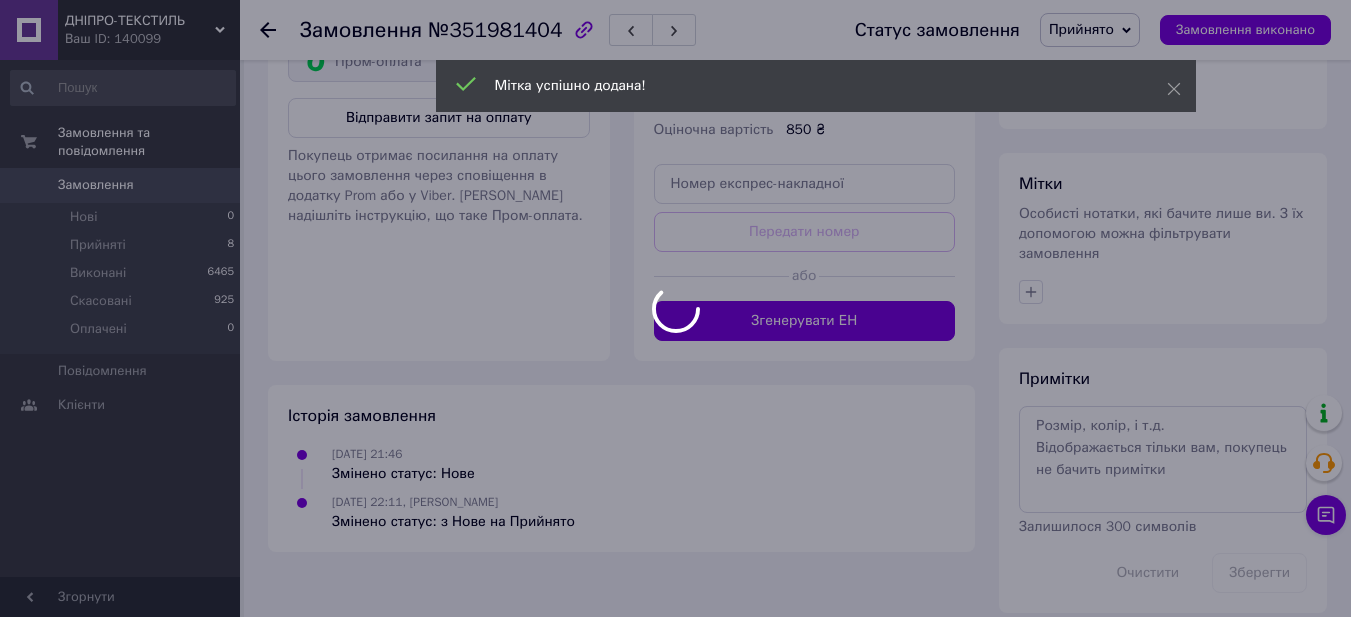 click at bounding box center (675, 308) 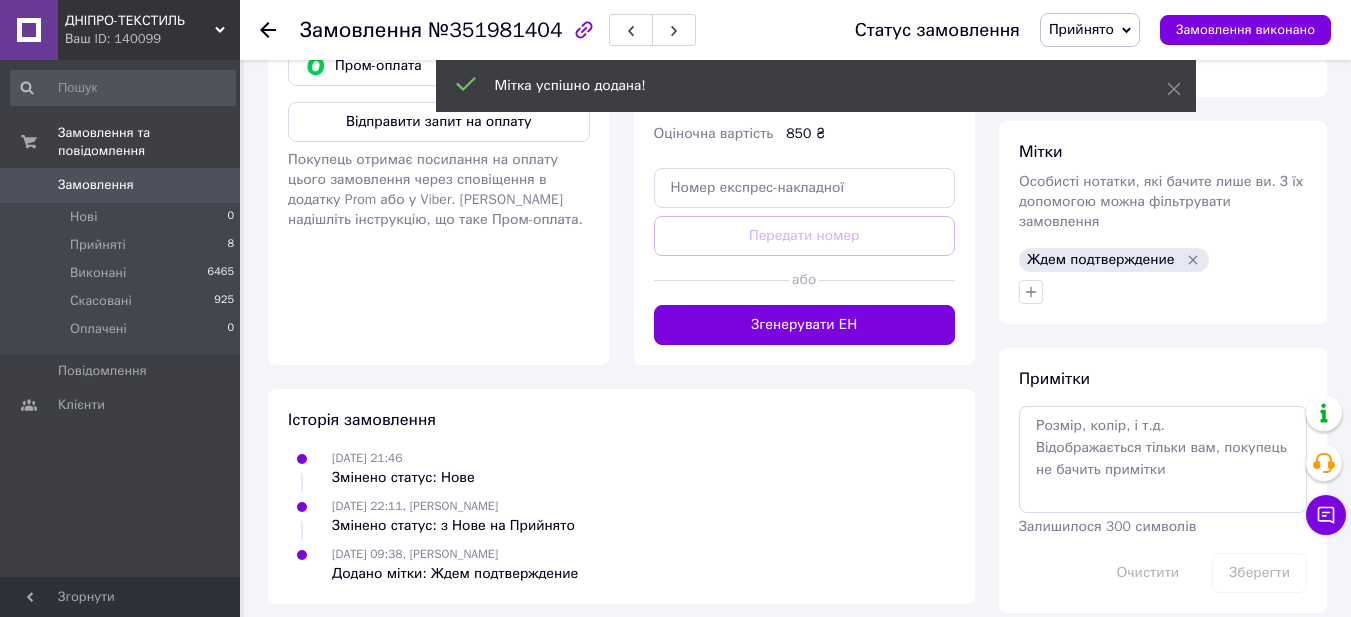 scroll, scrollTop: 732, scrollLeft: 0, axis: vertical 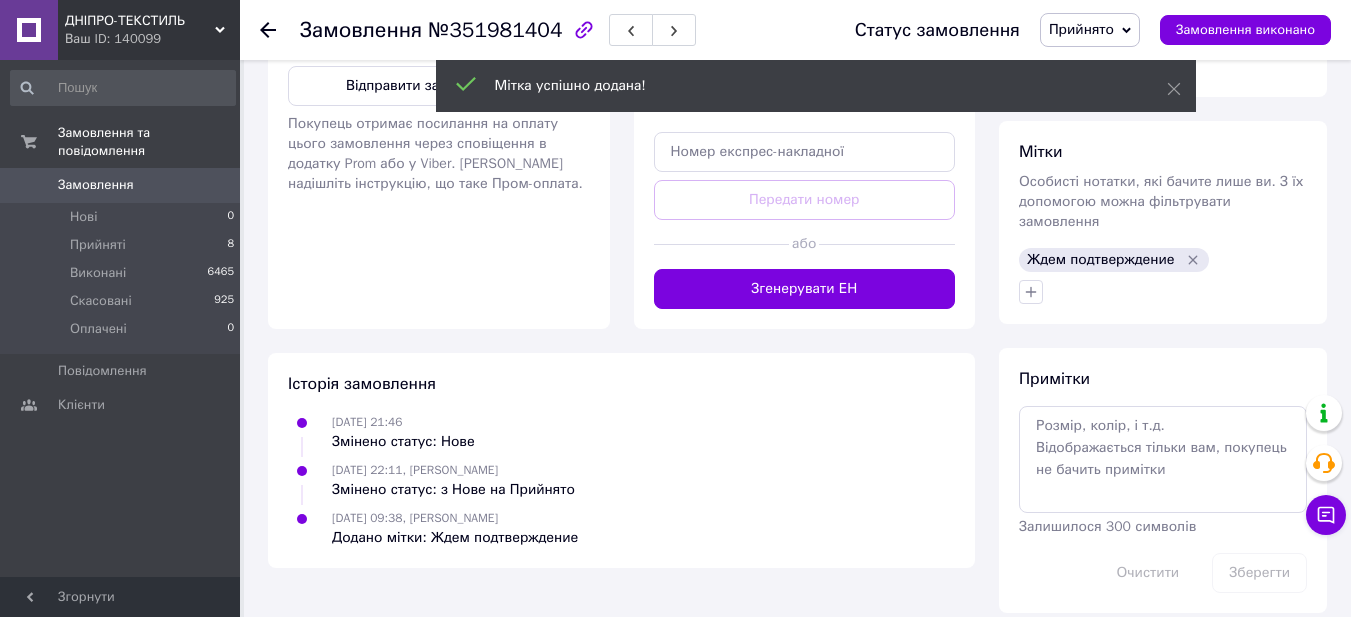 click 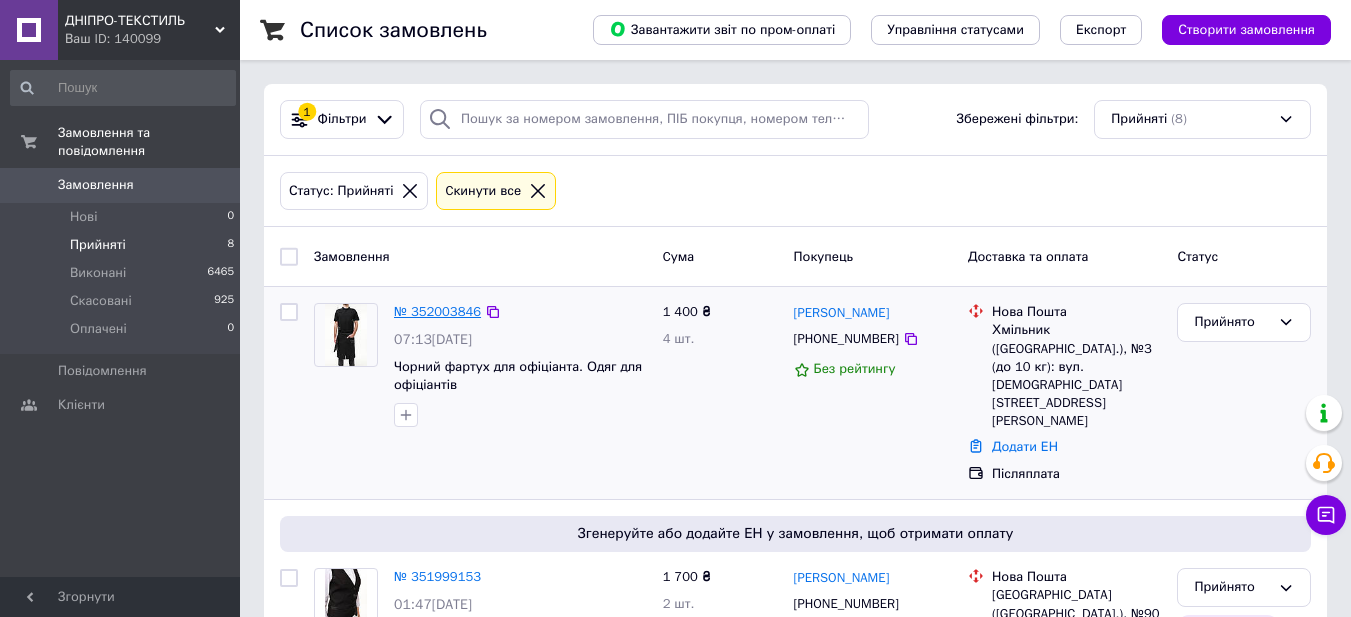 click on "№ 352003846" at bounding box center [437, 311] 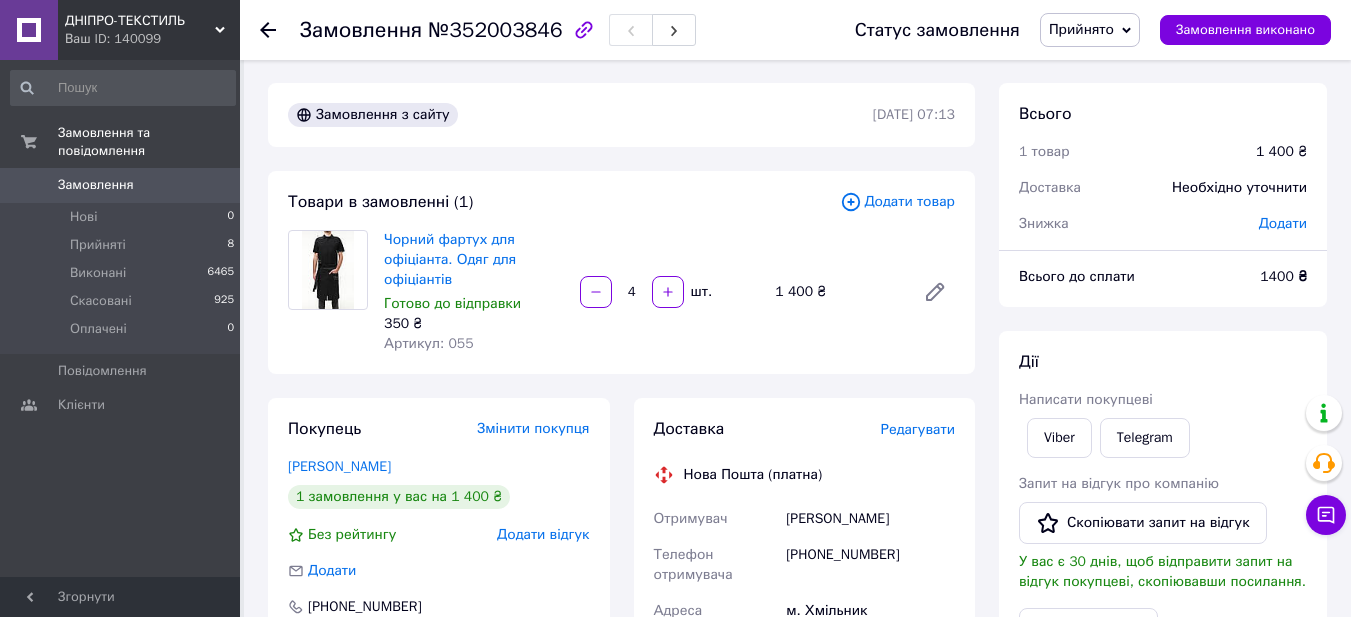 scroll, scrollTop: 0, scrollLeft: 0, axis: both 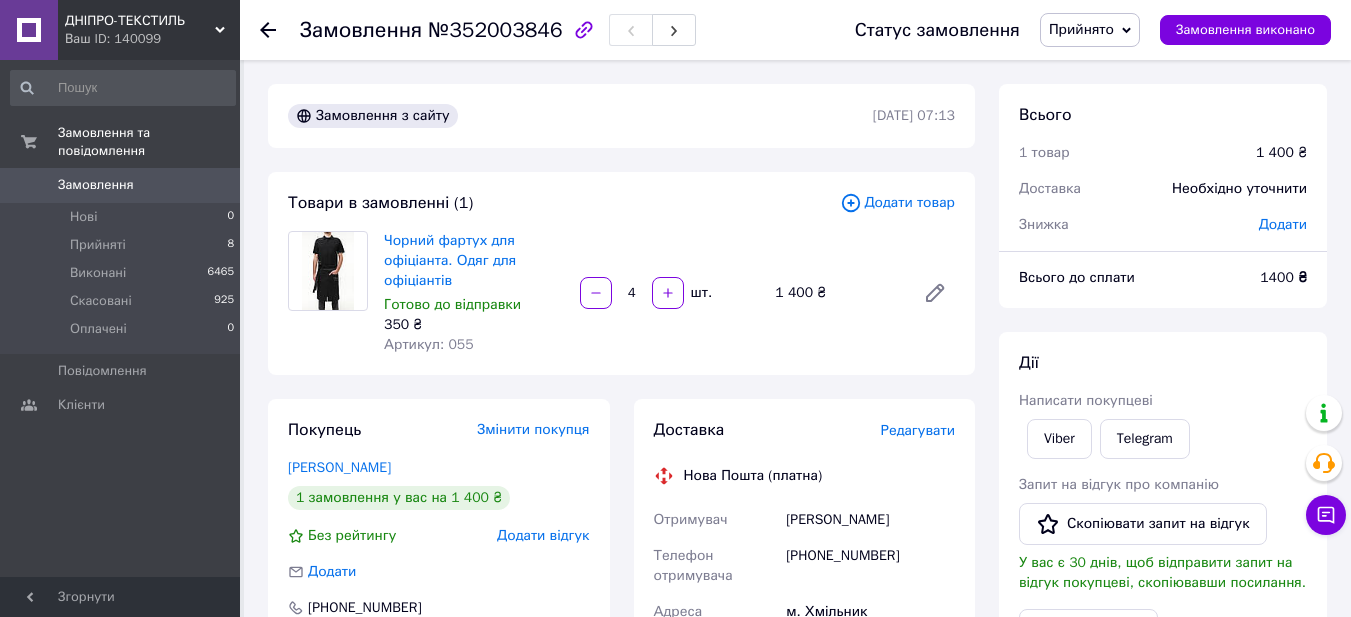 click on "Чорний фартух для офіціанта. Одяг для офіціантів" at bounding box center [450, 260] 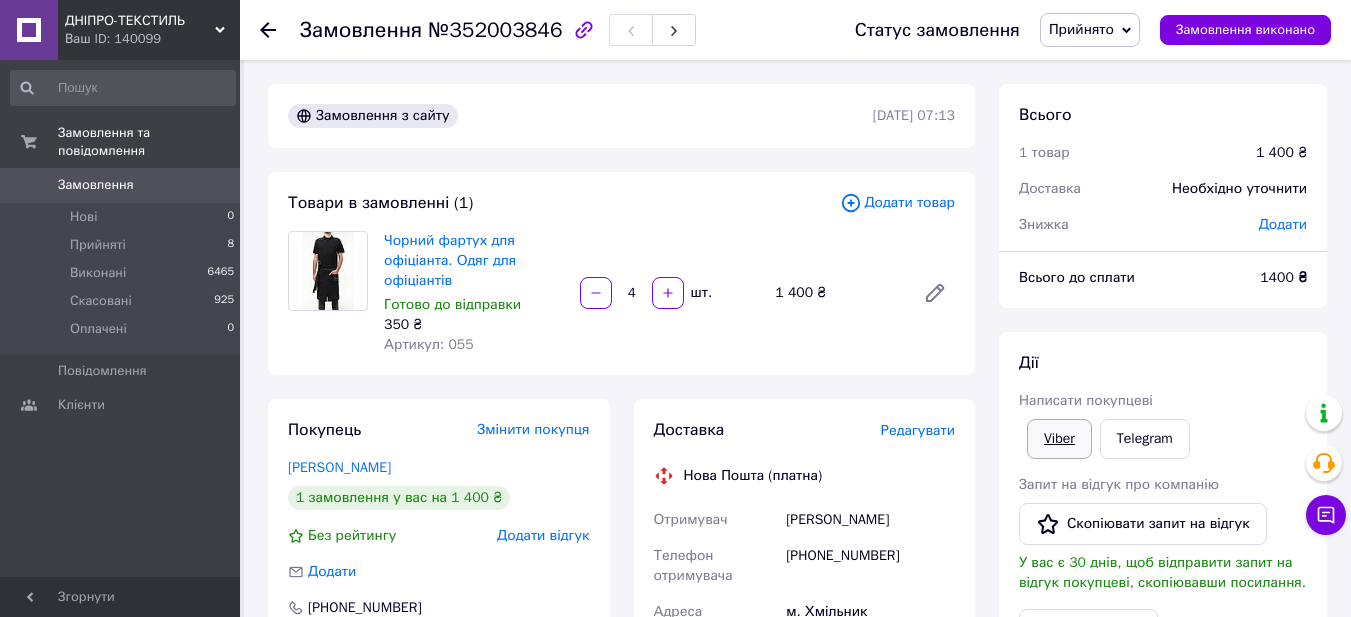 click on "Viber" at bounding box center (1059, 439) 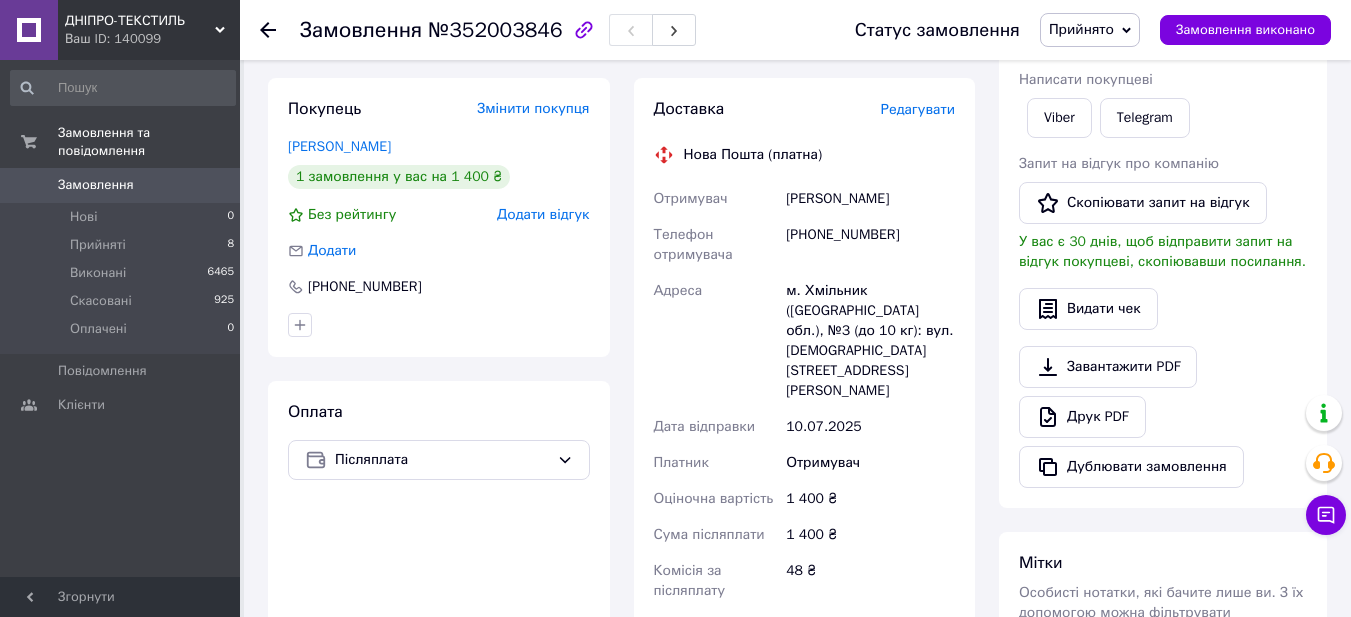 scroll, scrollTop: 600, scrollLeft: 0, axis: vertical 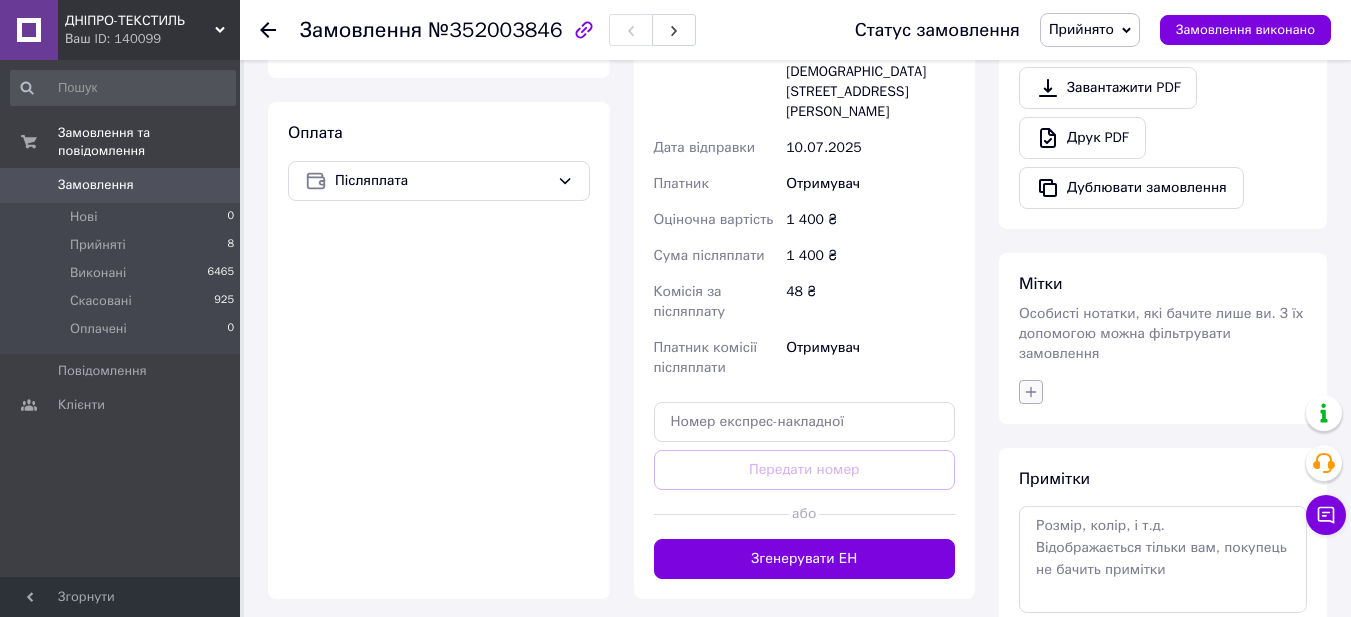 click 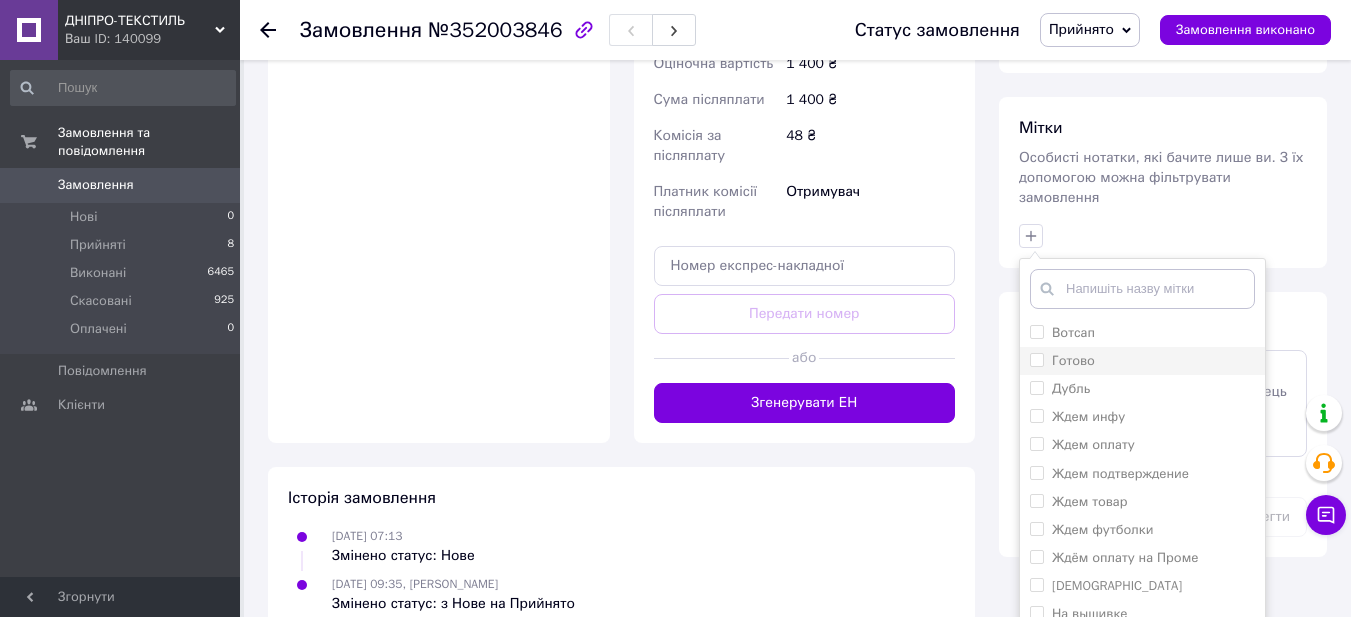 scroll, scrollTop: 800, scrollLeft: 0, axis: vertical 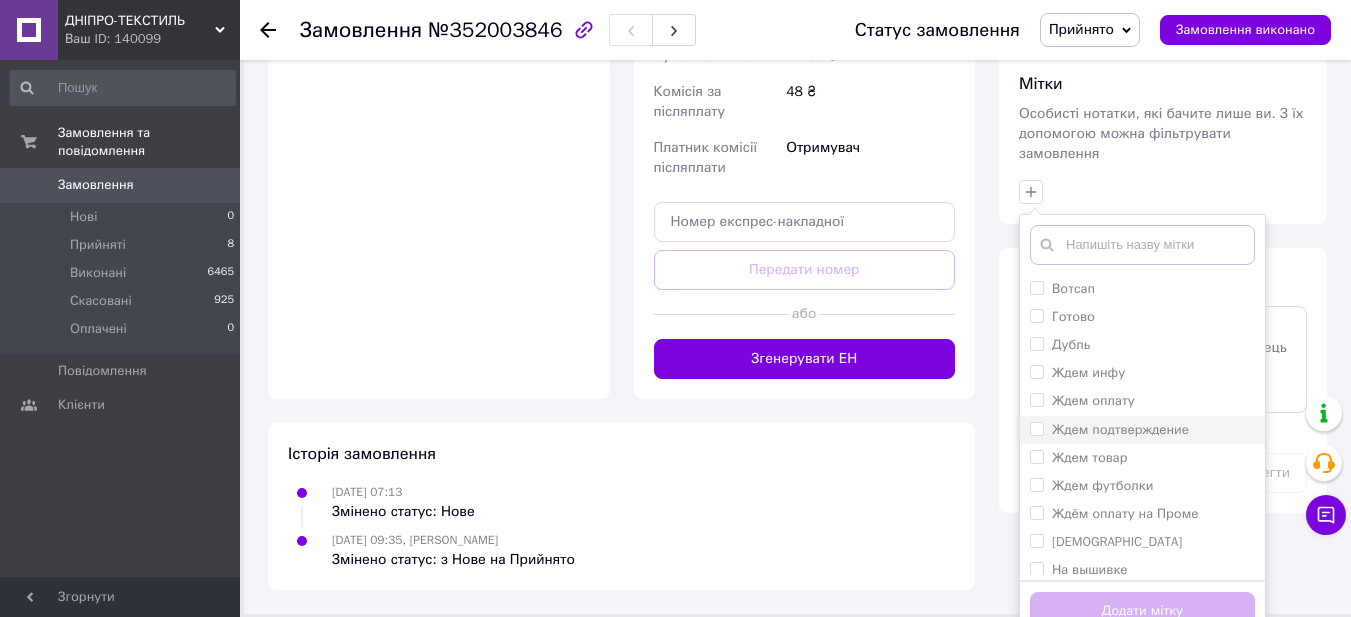click on "Ждем подтверждение" at bounding box center (1036, 428) 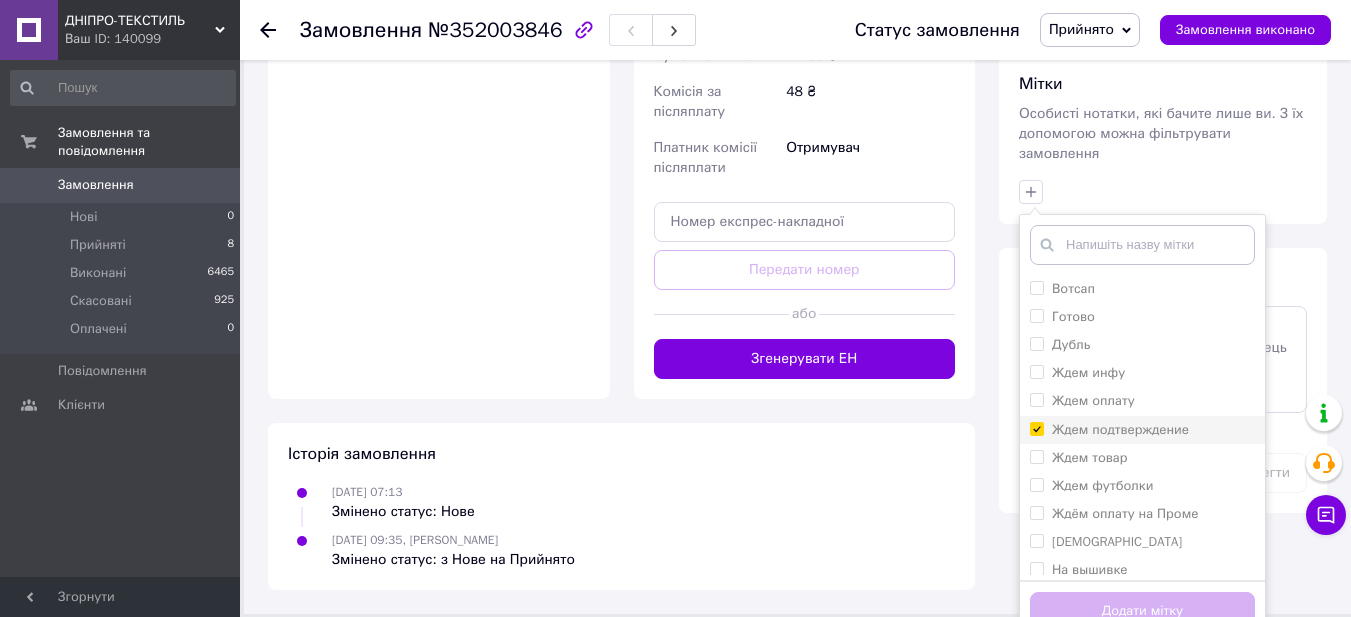 checkbox on "true" 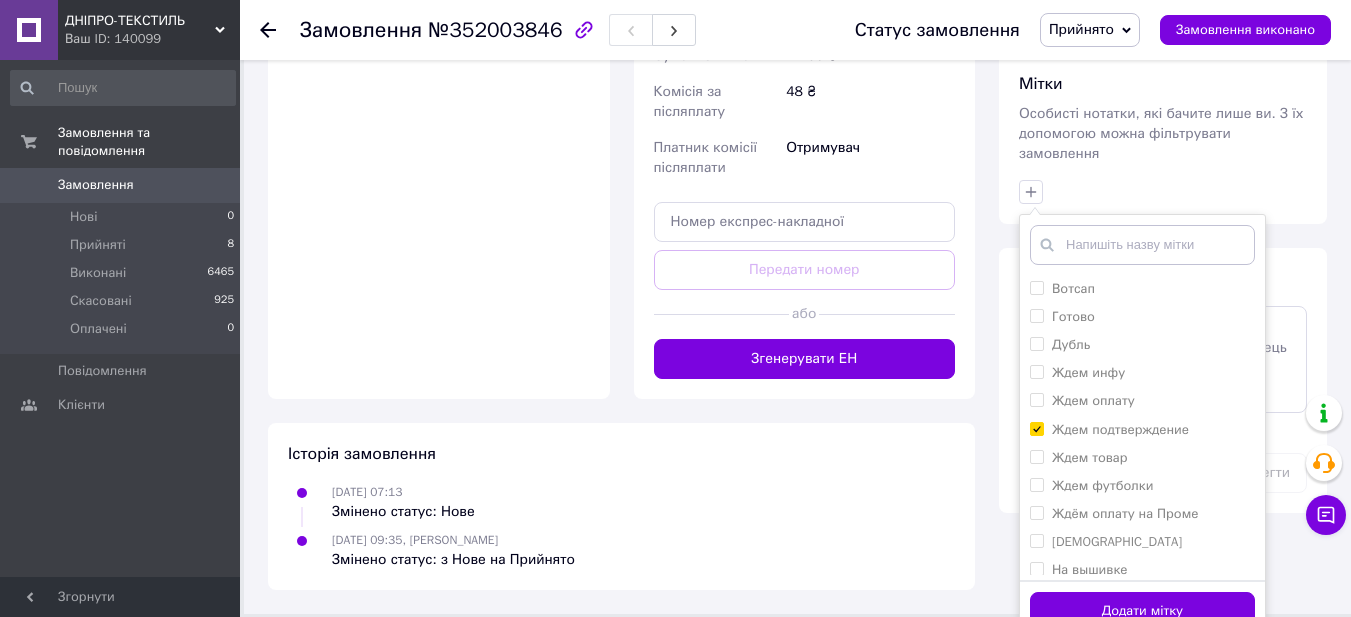 drag, startPoint x: 1087, startPoint y: 589, endPoint x: 1079, endPoint y: 577, distance: 14.422205 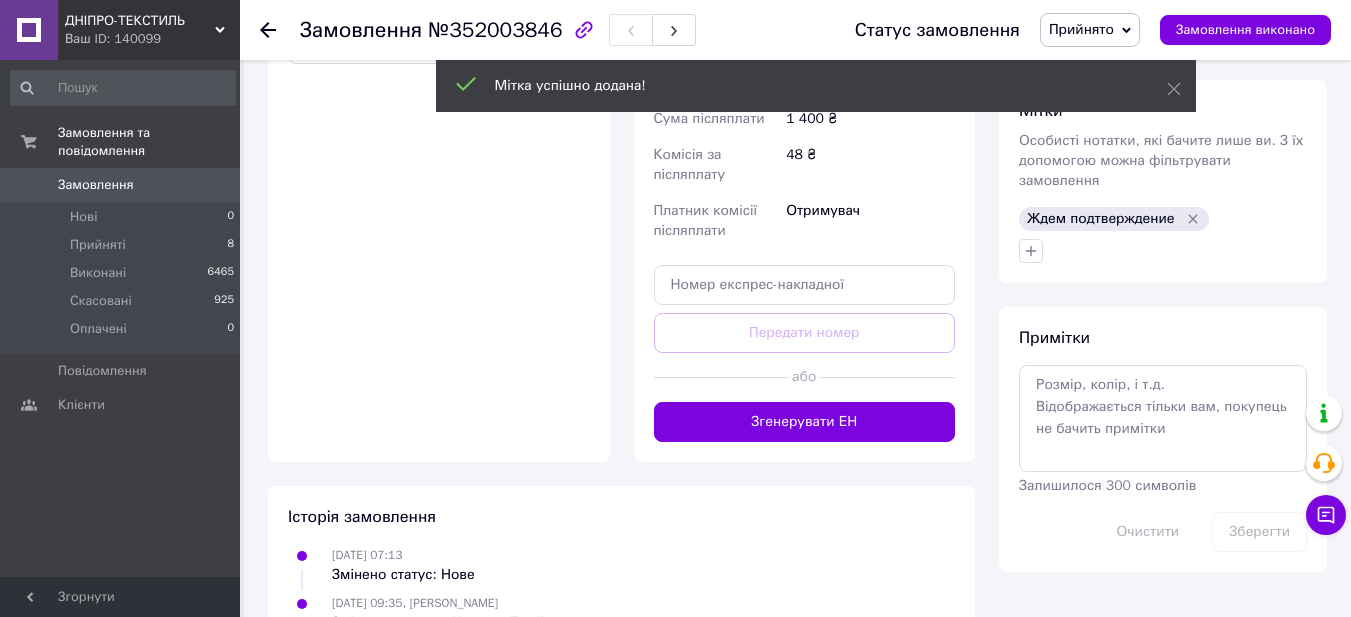 scroll, scrollTop: 785, scrollLeft: 0, axis: vertical 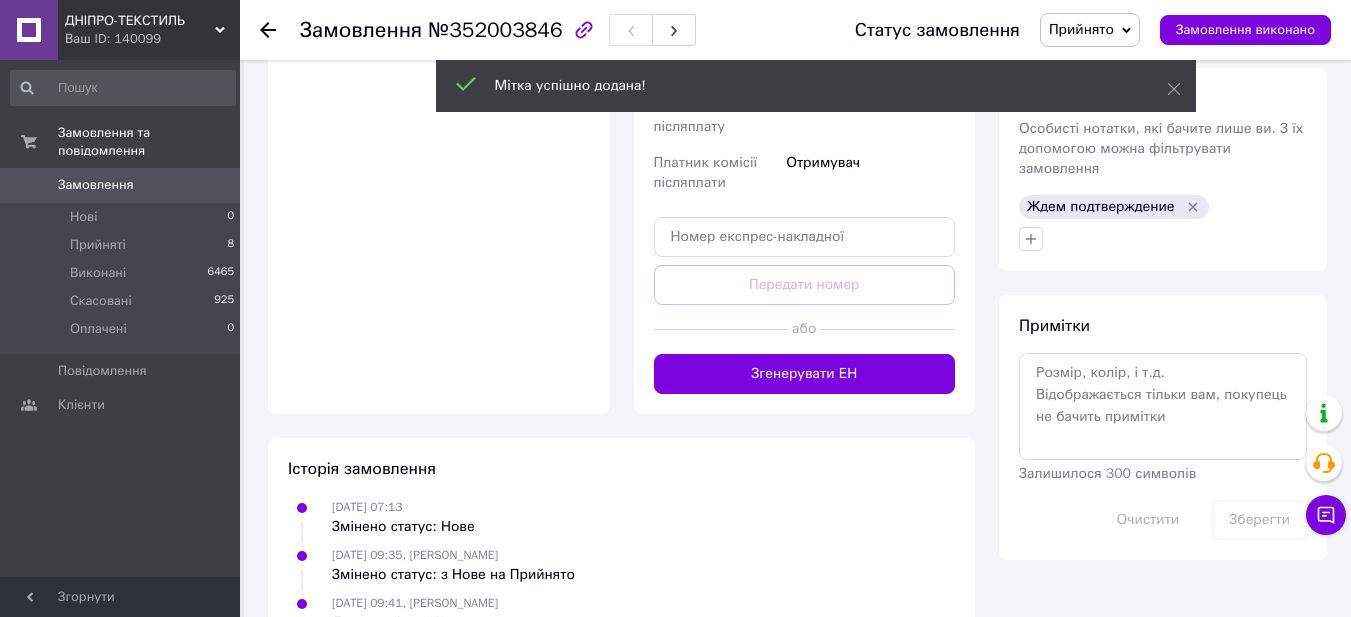 click 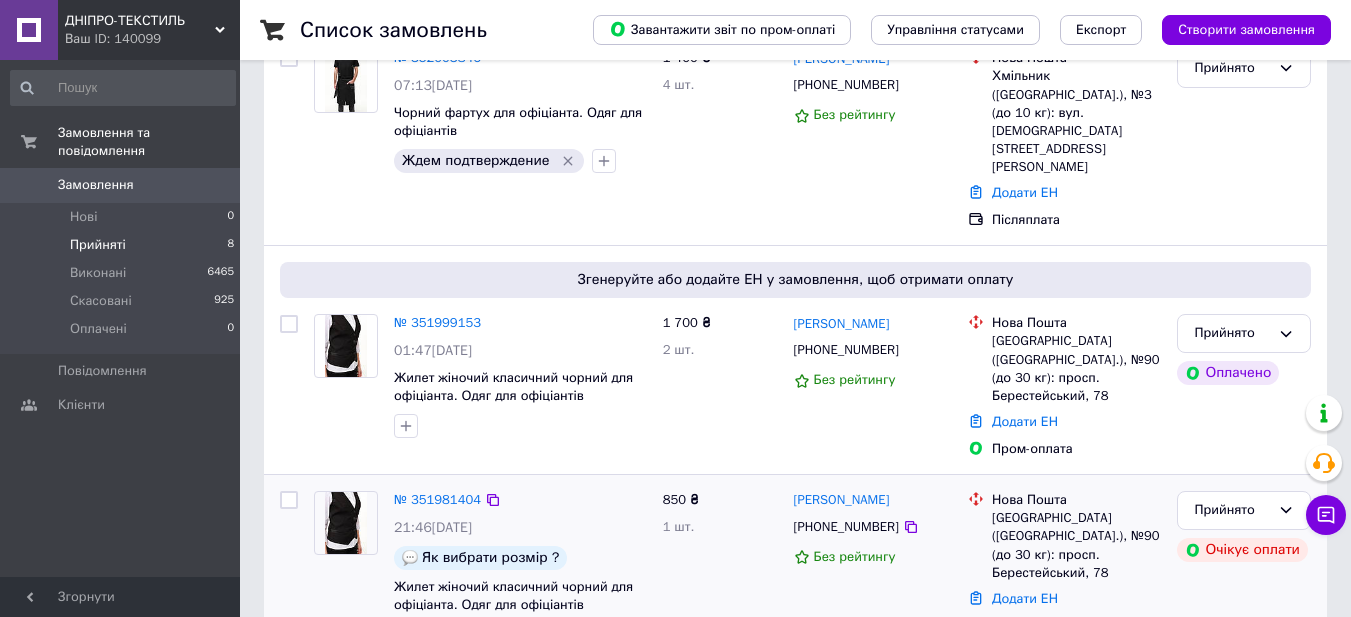 scroll, scrollTop: 400, scrollLeft: 0, axis: vertical 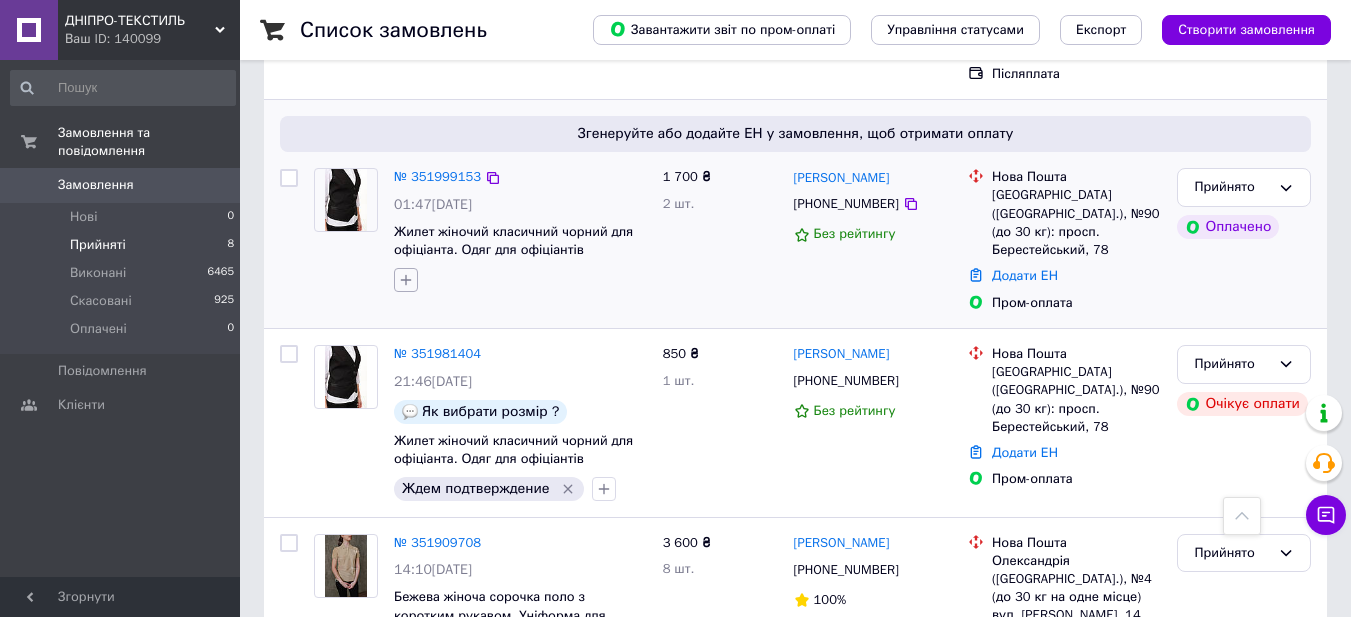 click 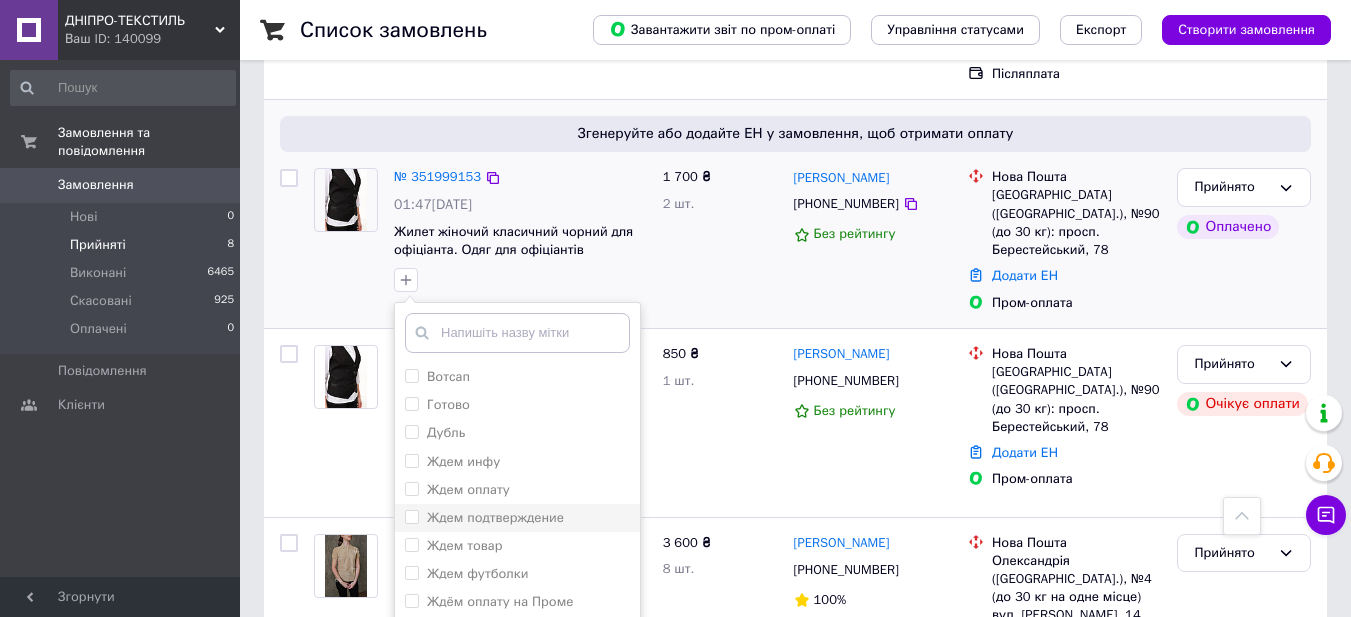 click on "Ждем подтверждение" at bounding box center [411, 516] 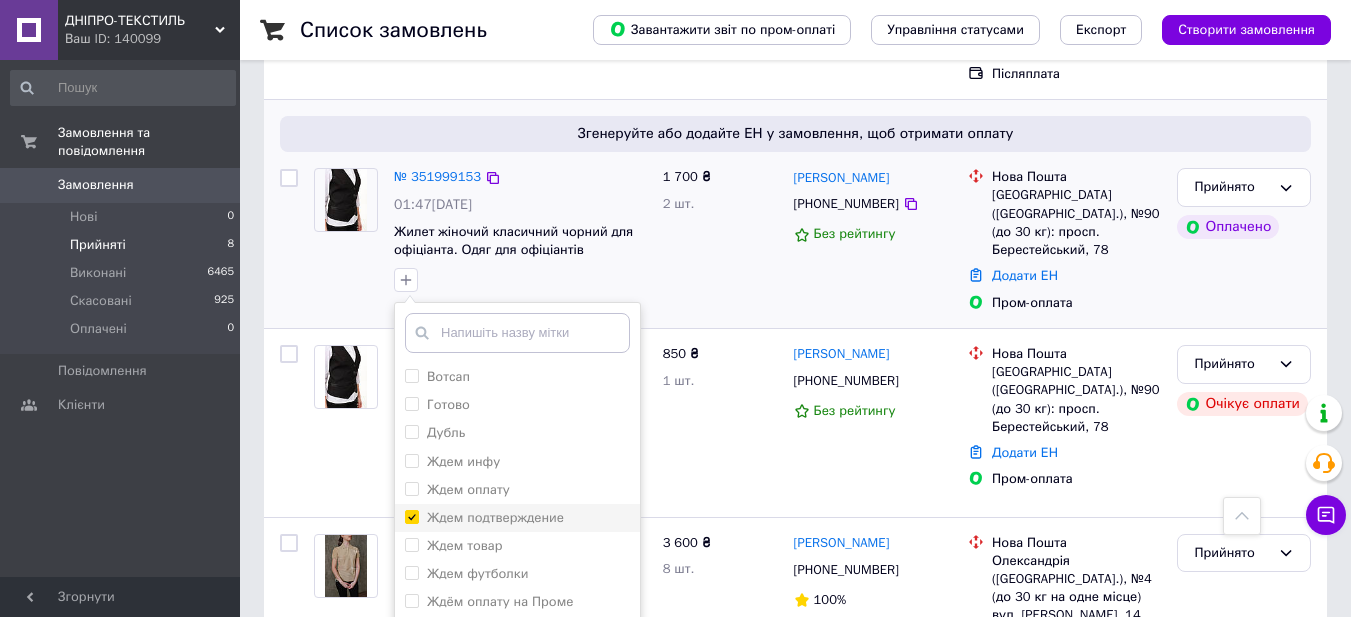 checkbox on "true" 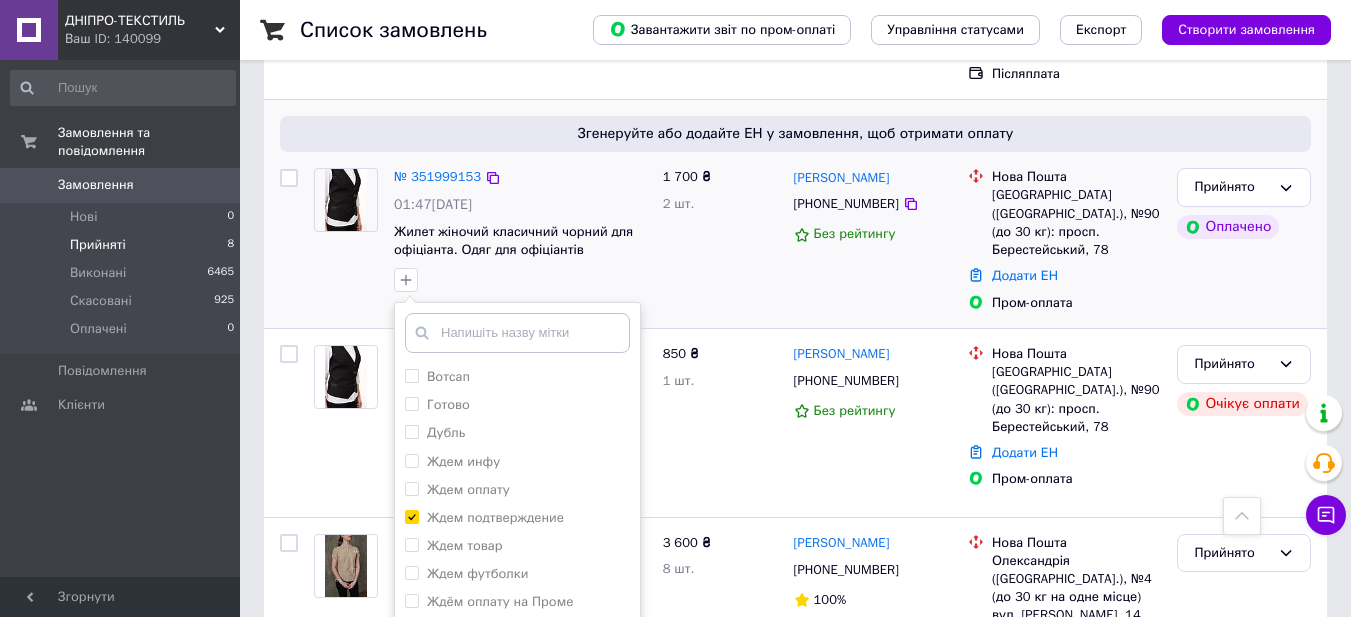 scroll, scrollTop: 800, scrollLeft: 0, axis: vertical 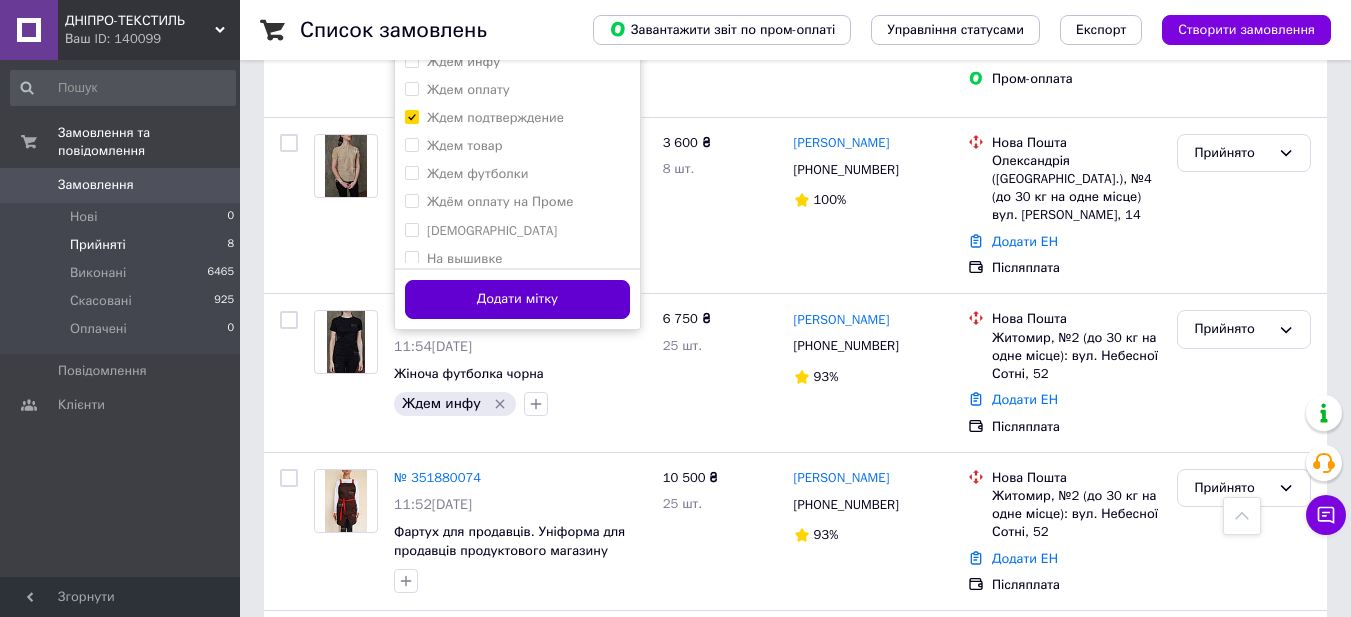 click on "Додати мітку" at bounding box center [517, 299] 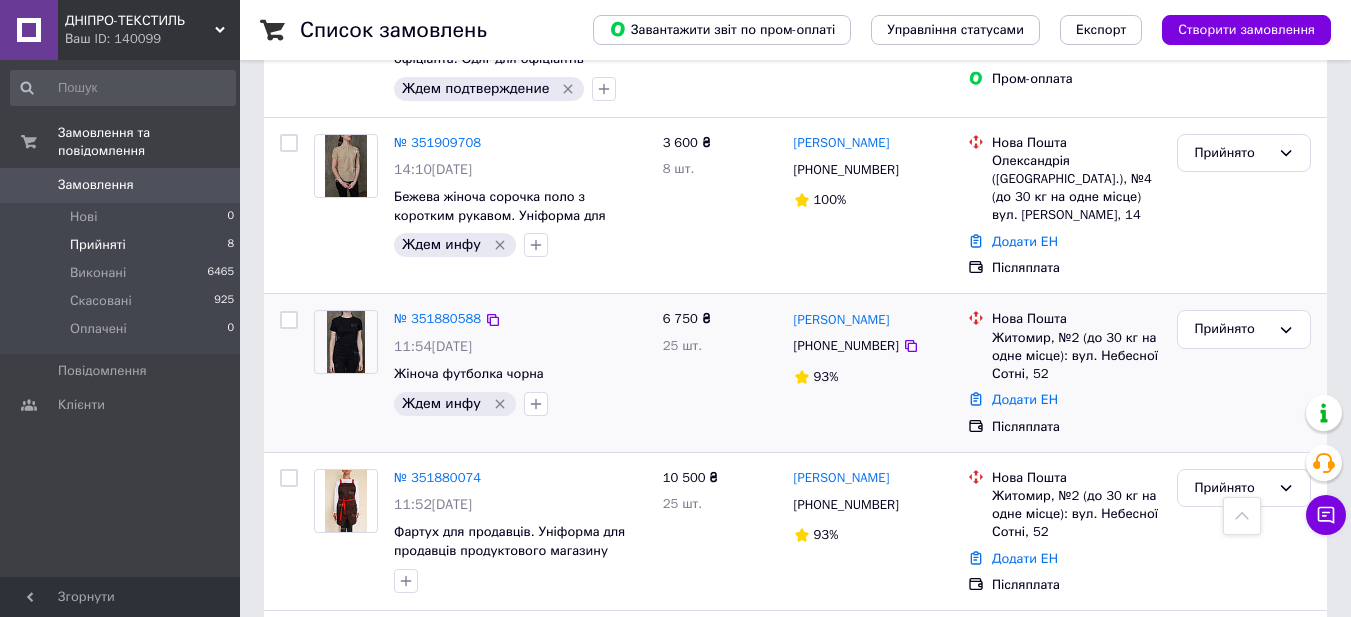 scroll, scrollTop: 400, scrollLeft: 0, axis: vertical 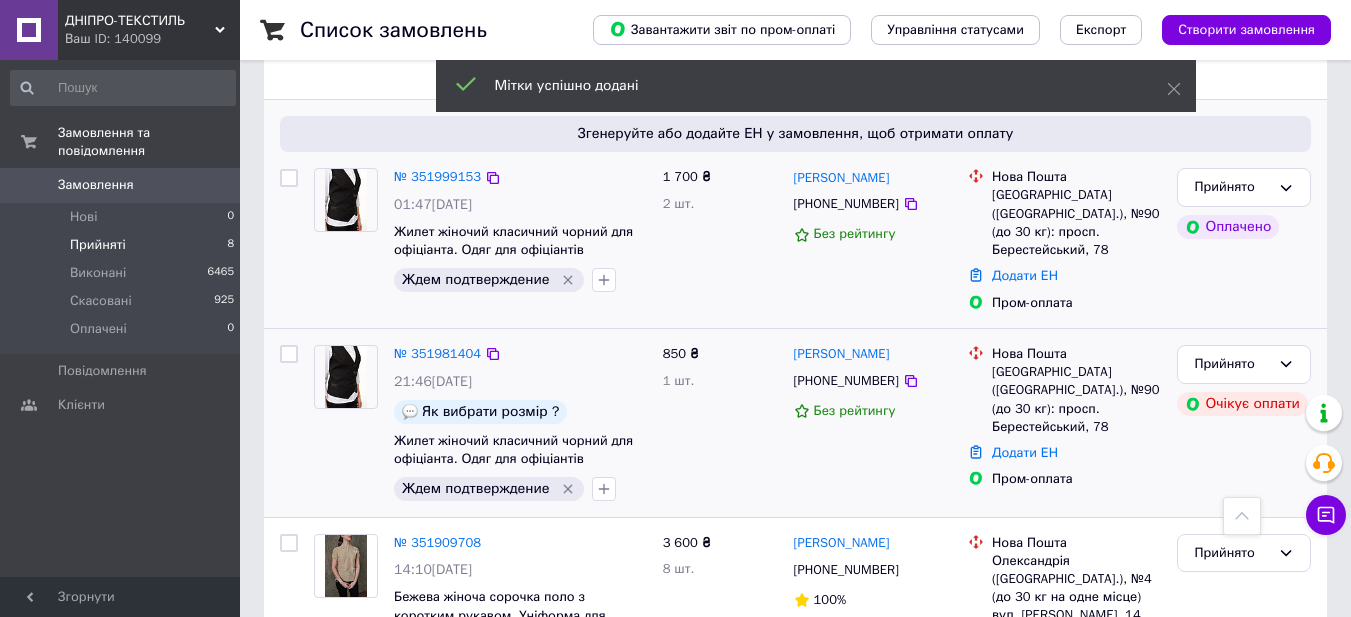 click 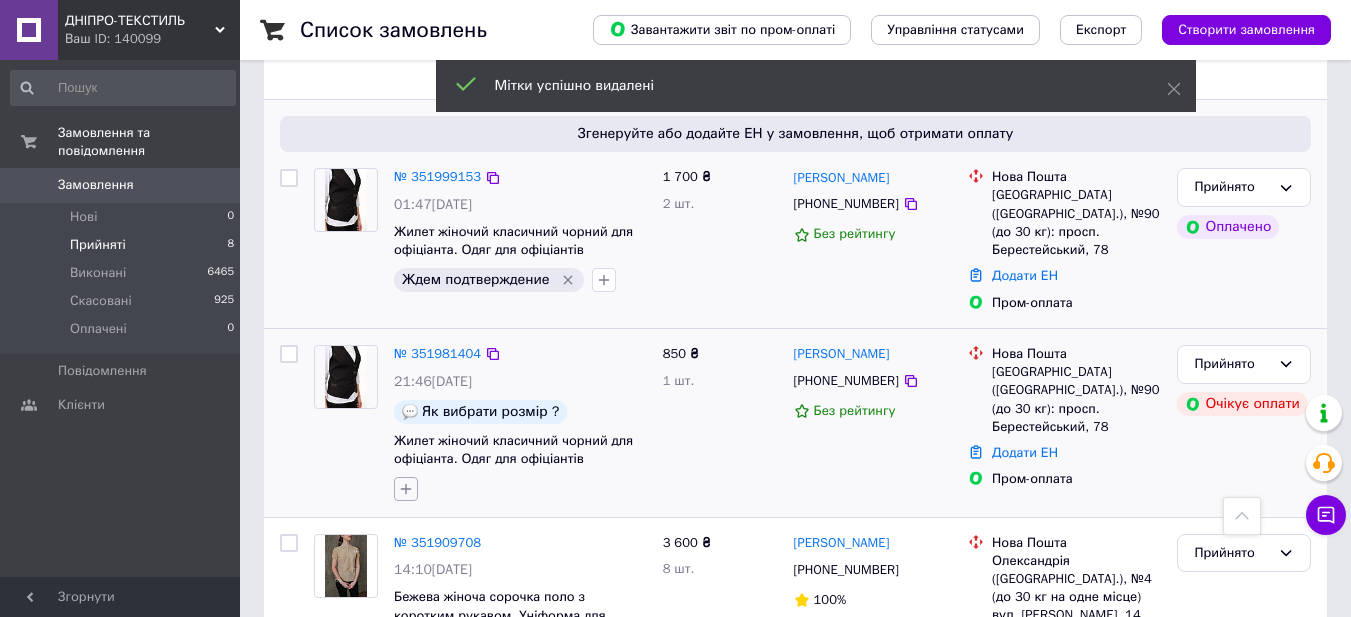 click 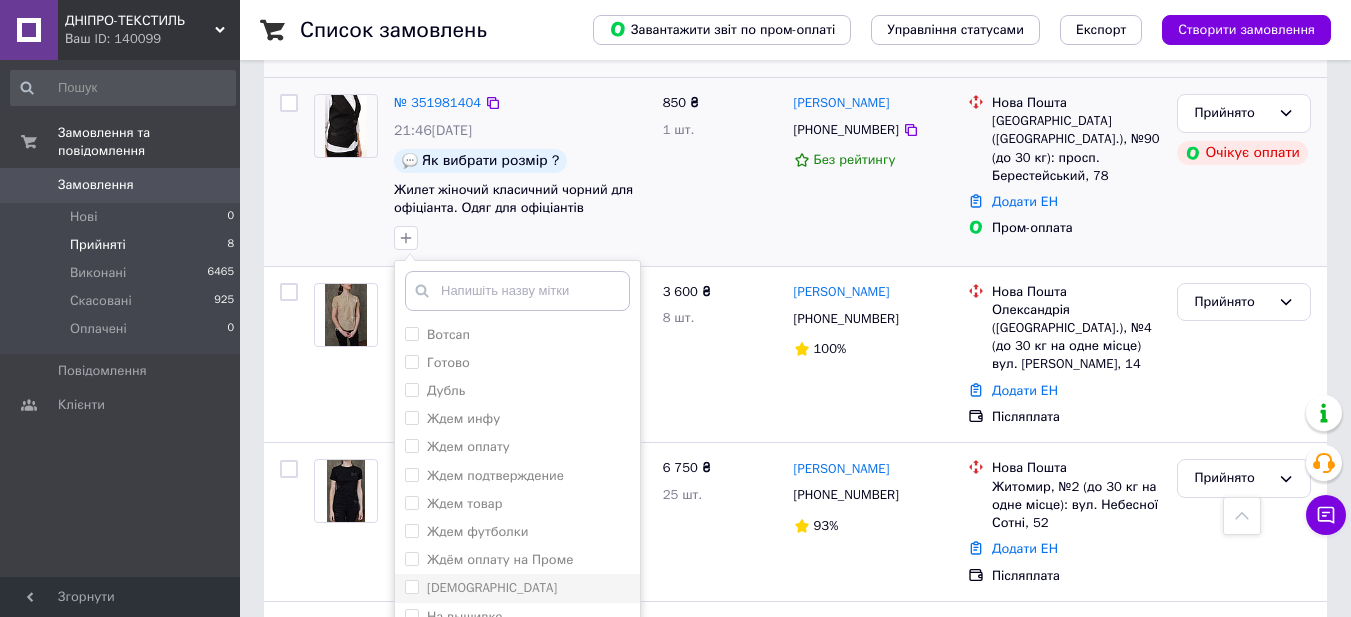 scroll, scrollTop: 800, scrollLeft: 0, axis: vertical 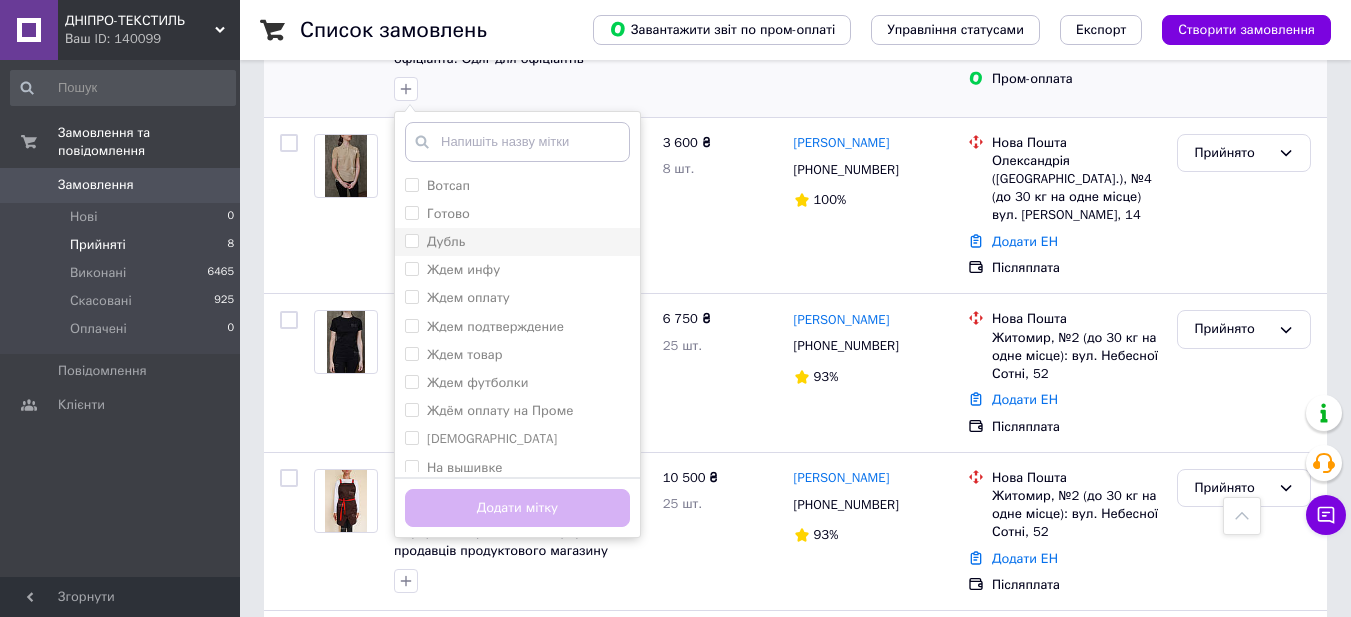 click on "Дубль" at bounding box center [411, 240] 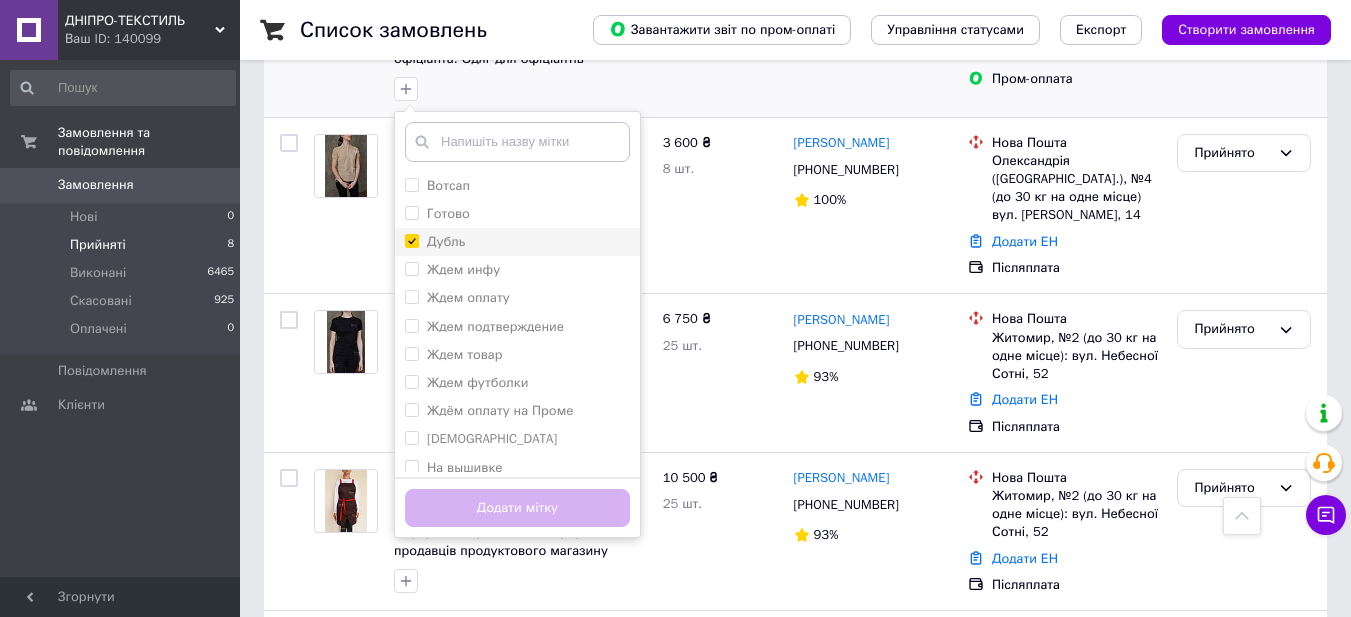 checkbox on "true" 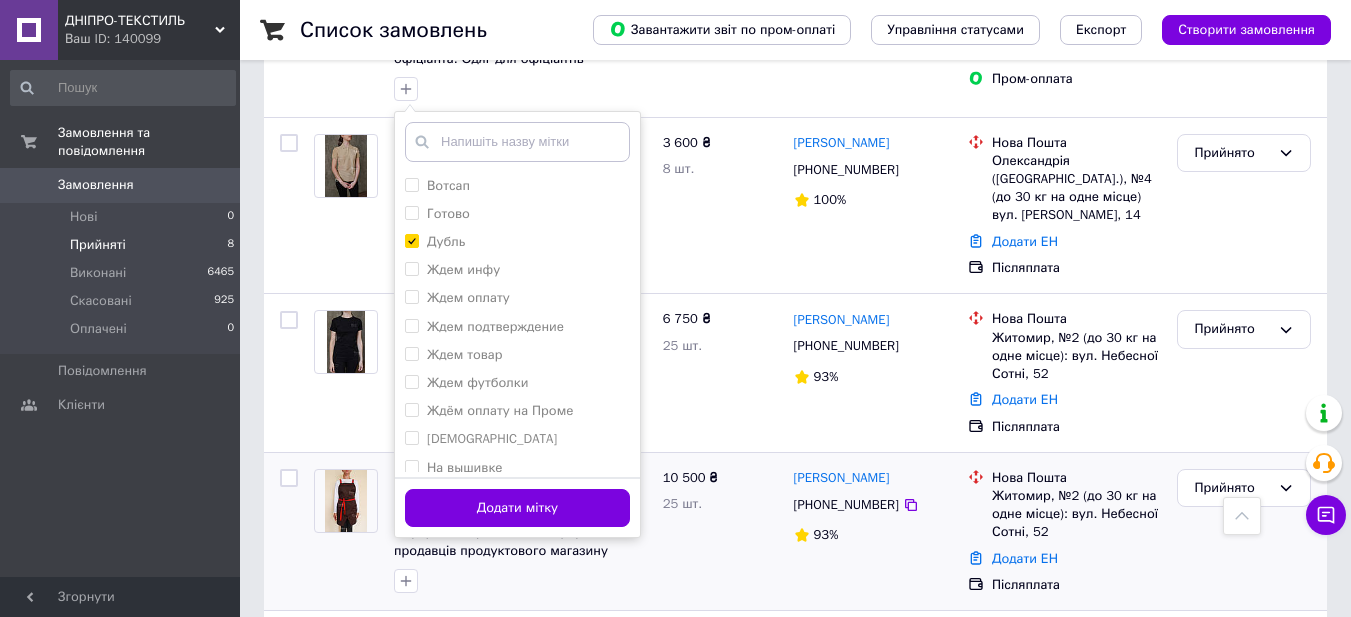 drag, startPoint x: 439, startPoint y: 436, endPoint x: 441, endPoint y: 426, distance: 10.198039 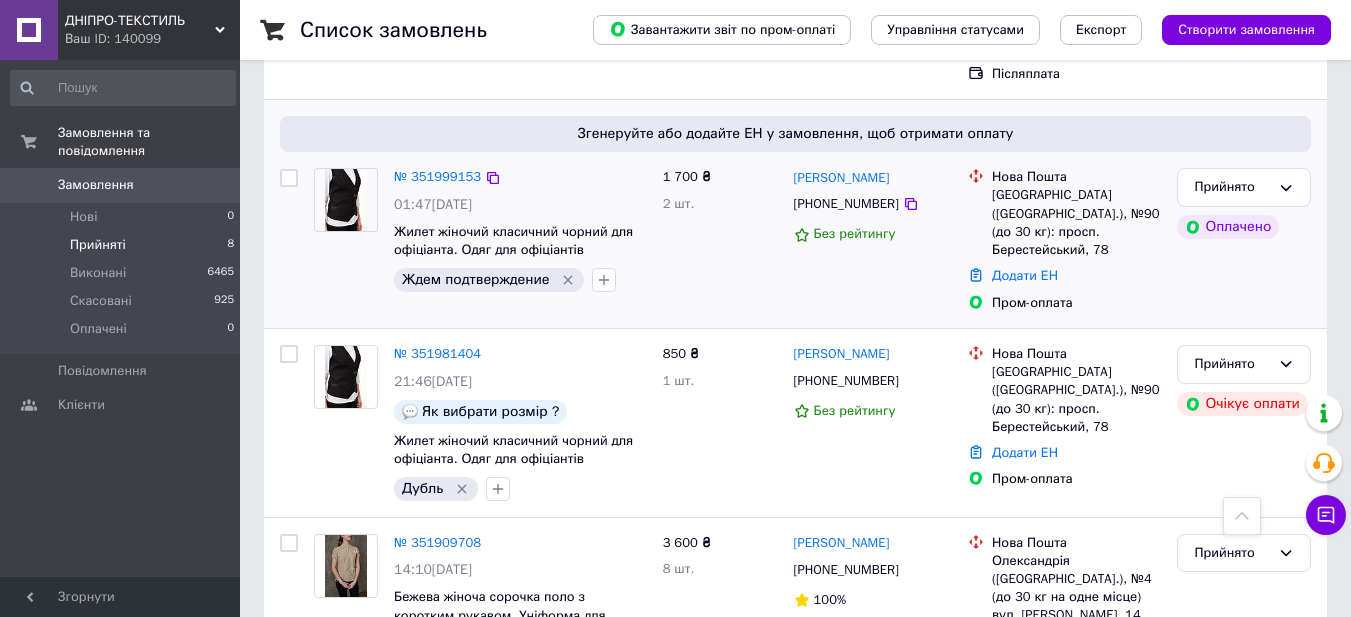 scroll, scrollTop: 0, scrollLeft: 0, axis: both 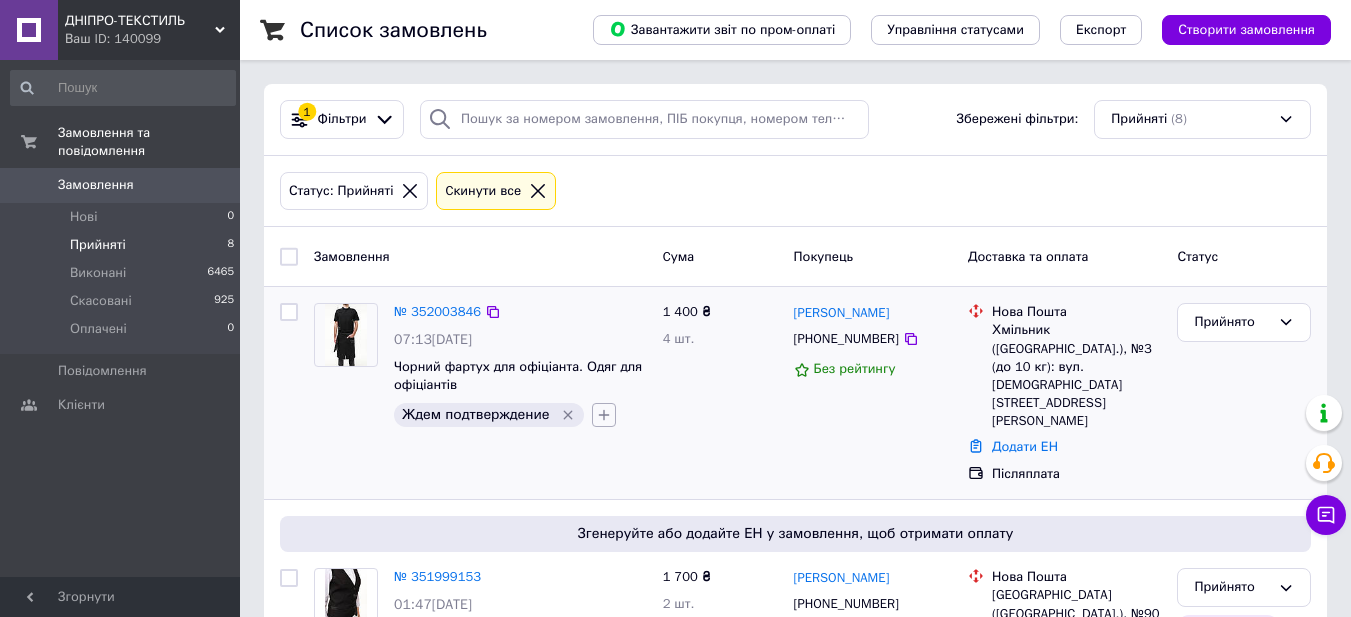 click 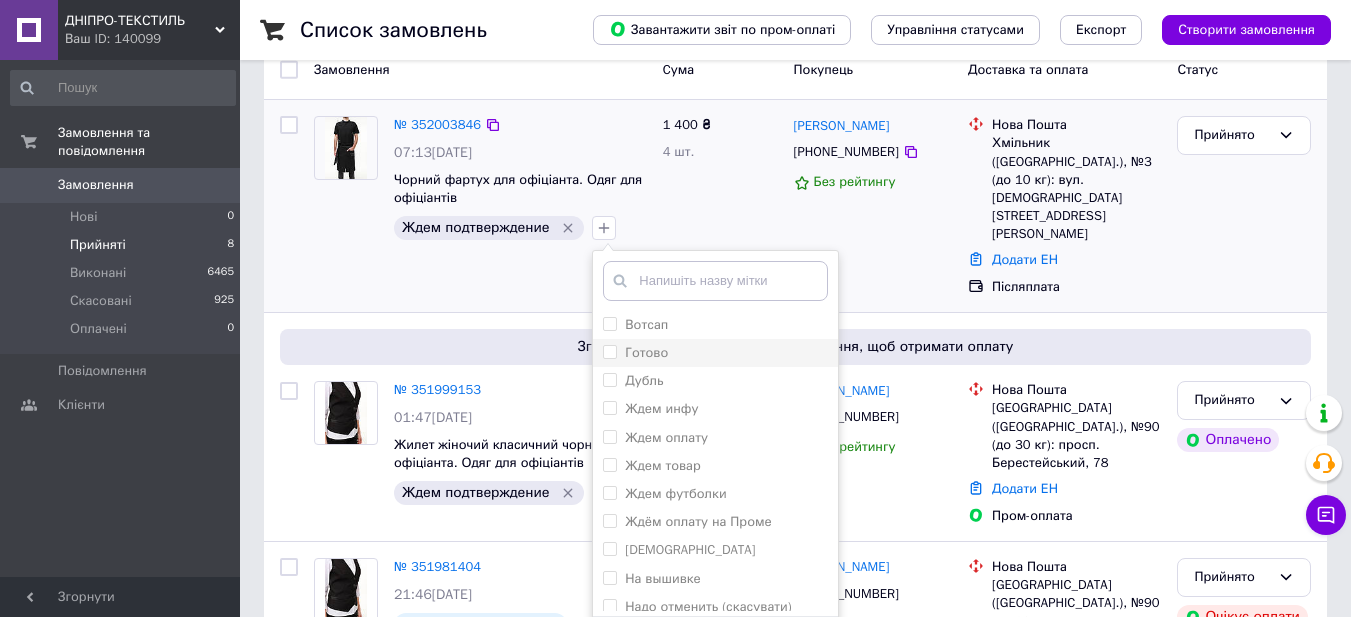 scroll, scrollTop: 400, scrollLeft: 0, axis: vertical 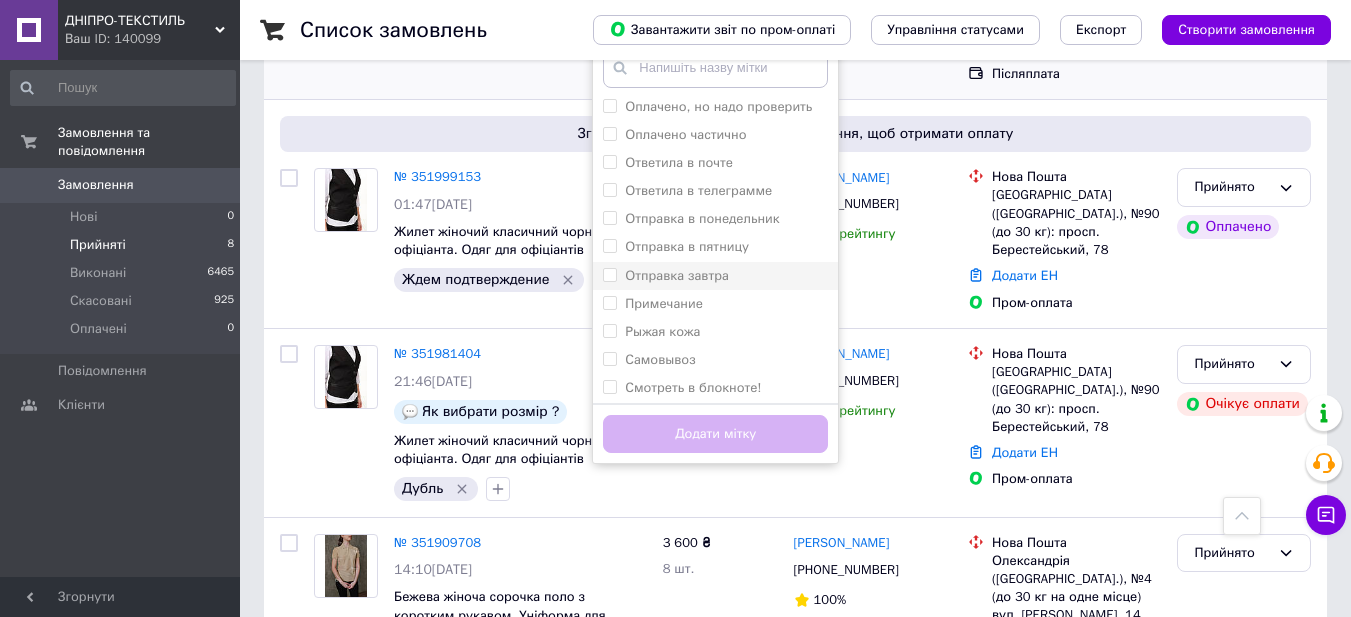 drag, startPoint x: 603, startPoint y: 277, endPoint x: 630, endPoint y: 398, distance: 123.97581 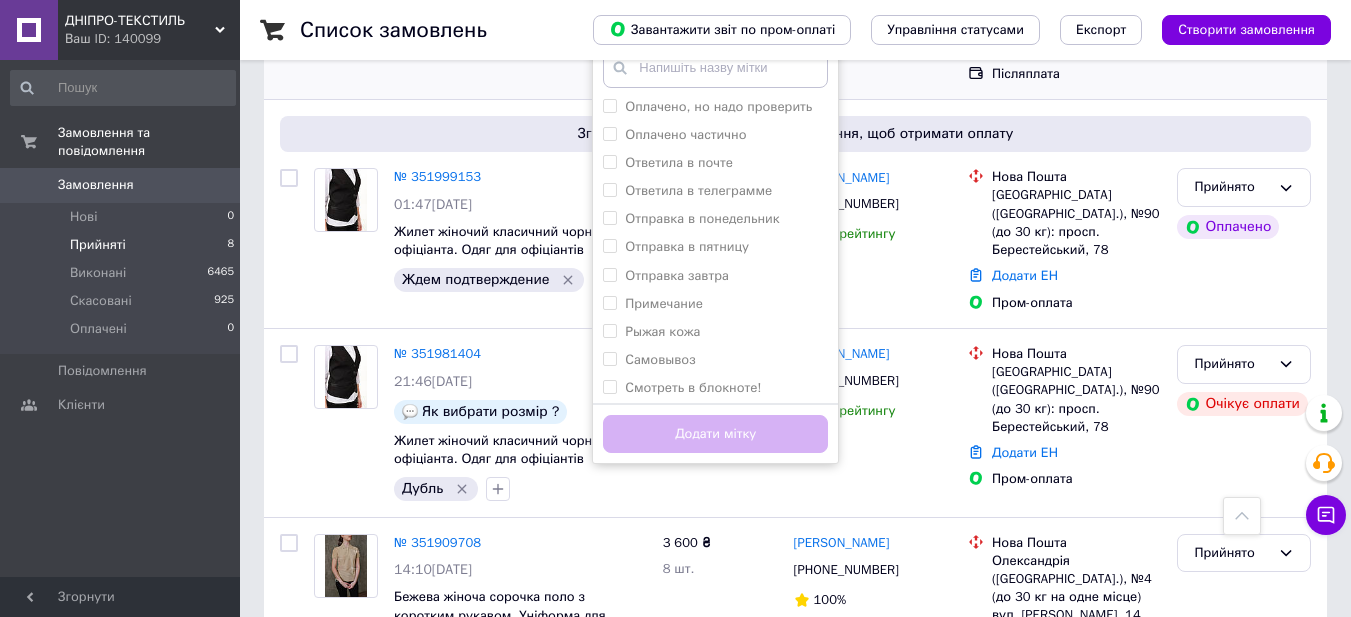 click on "Отправка завтра" at bounding box center (666, 276) 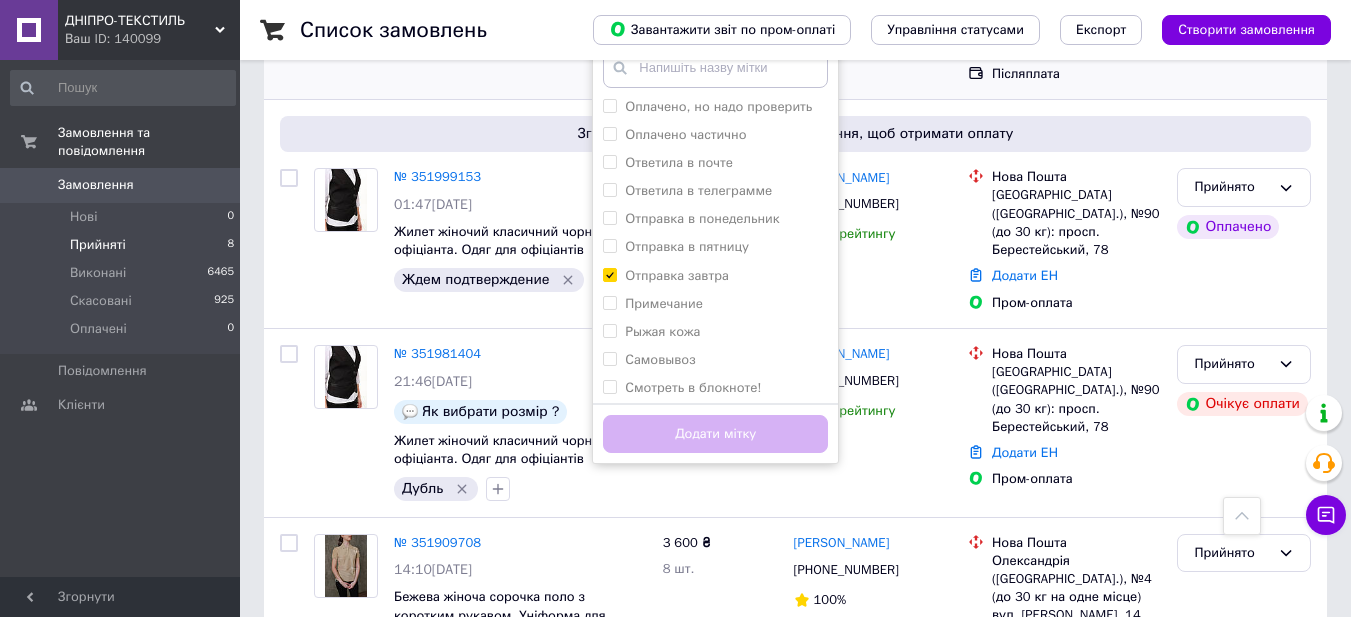click on "Отправка завтра" at bounding box center (609, 274) 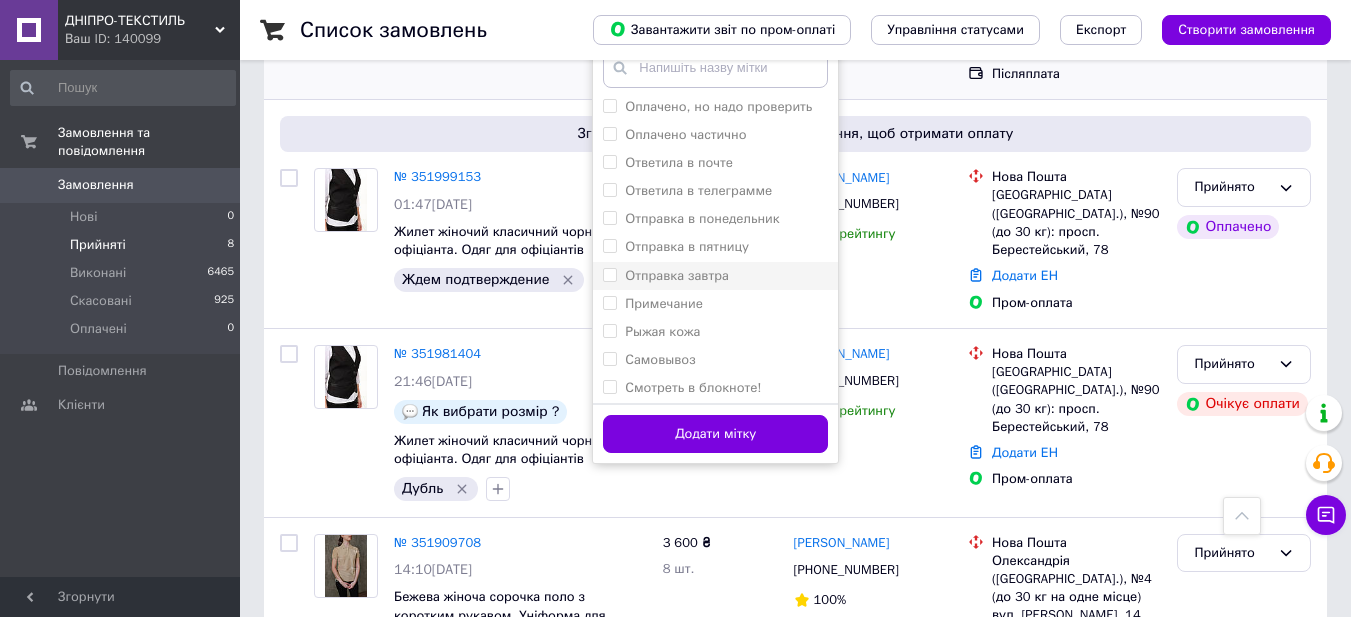 click on "Отправка завтра" at bounding box center (609, 274) 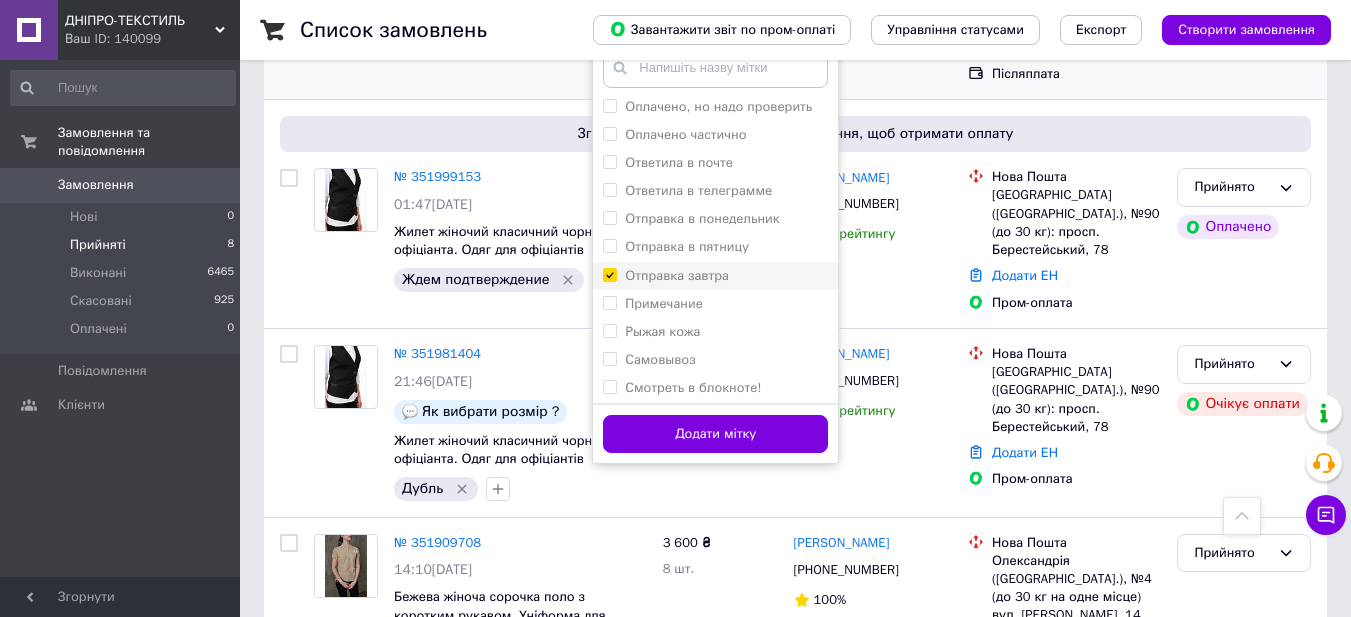 checkbox on "true" 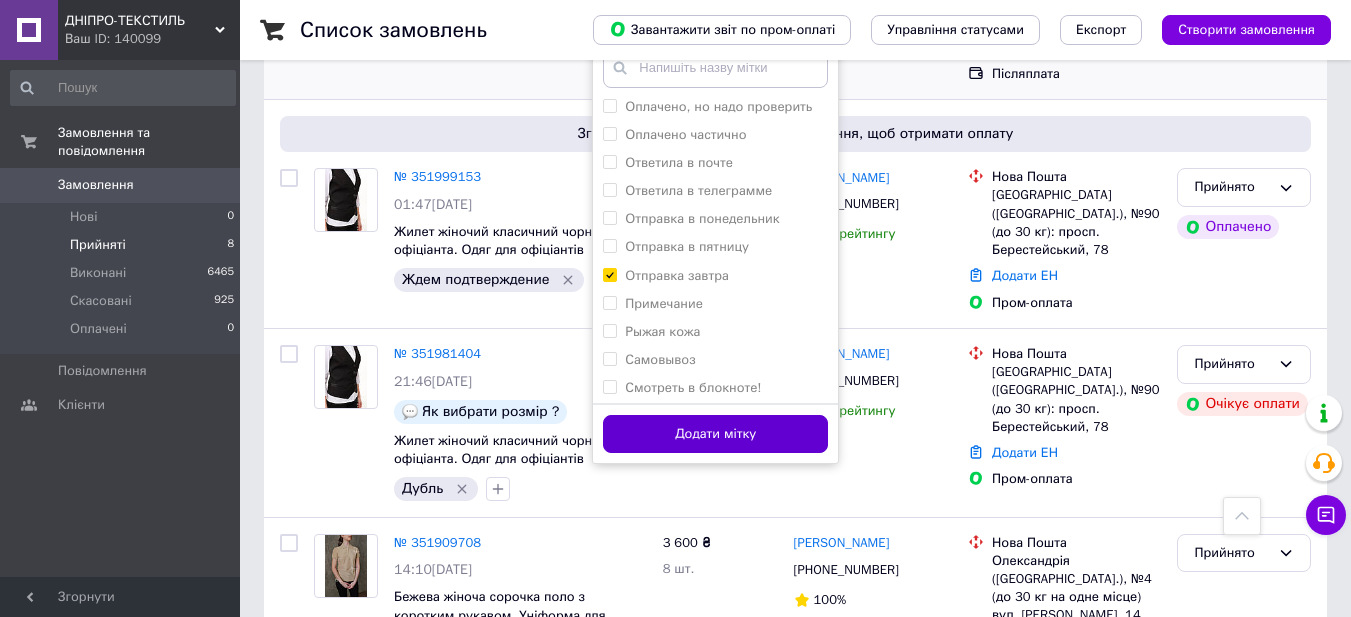 click on "Додати мітку" at bounding box center [715, 434] 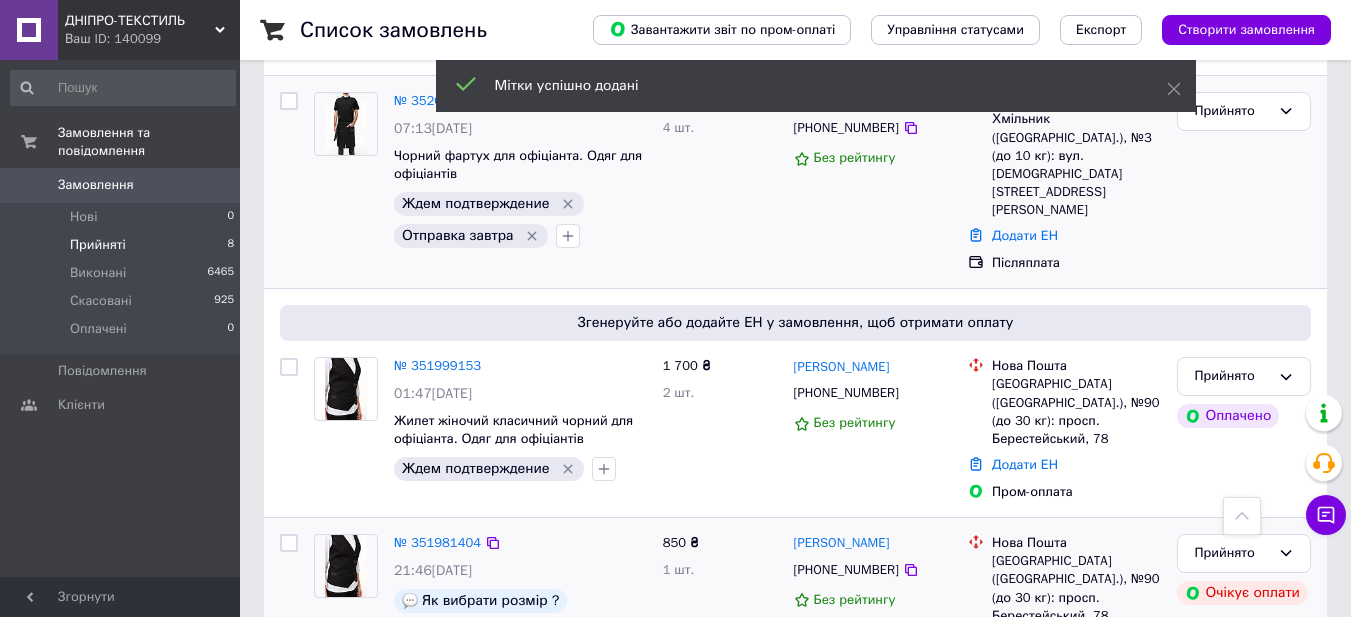 scroll, scrollTop: 0, scrollLeft: 0, axis: both 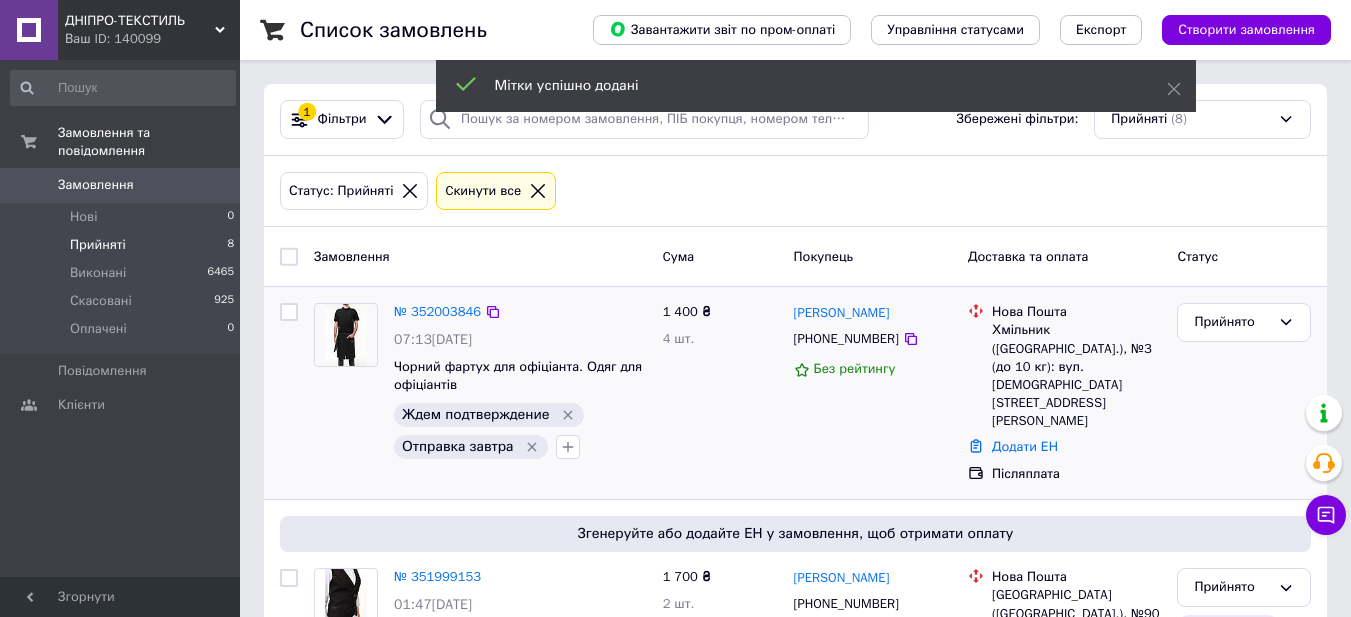 click 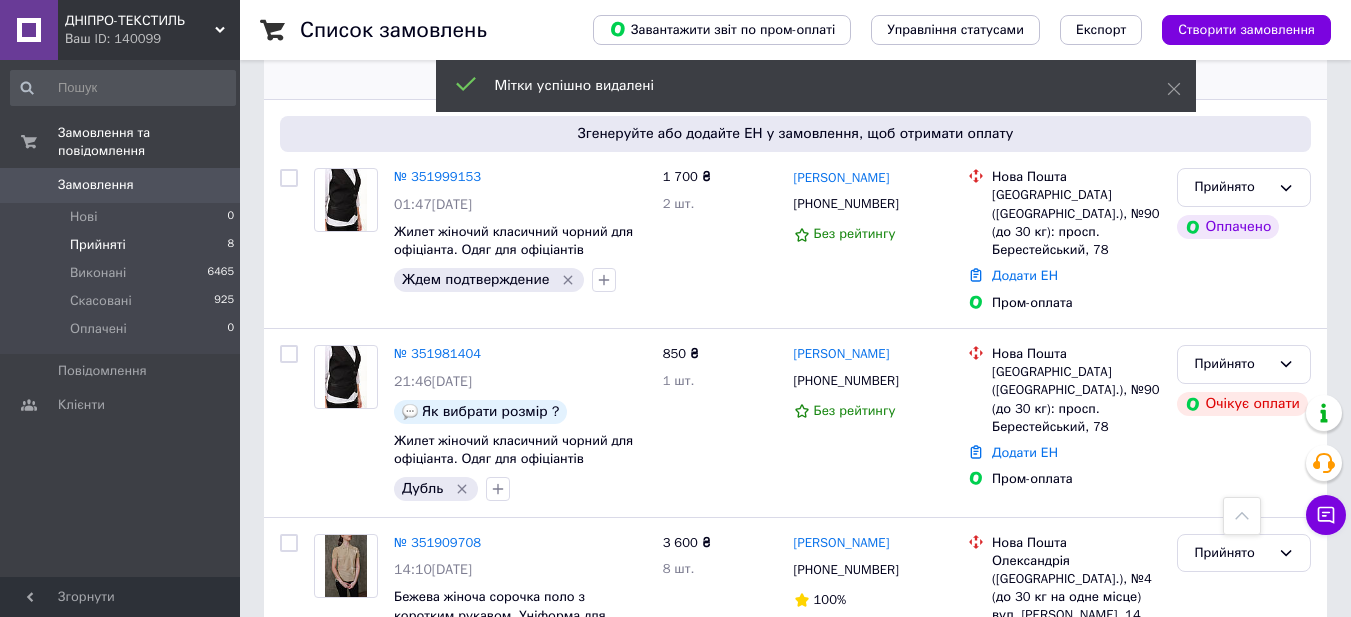 scroll, scrollTop: 600, scrollLeft: 0, axis: vertical 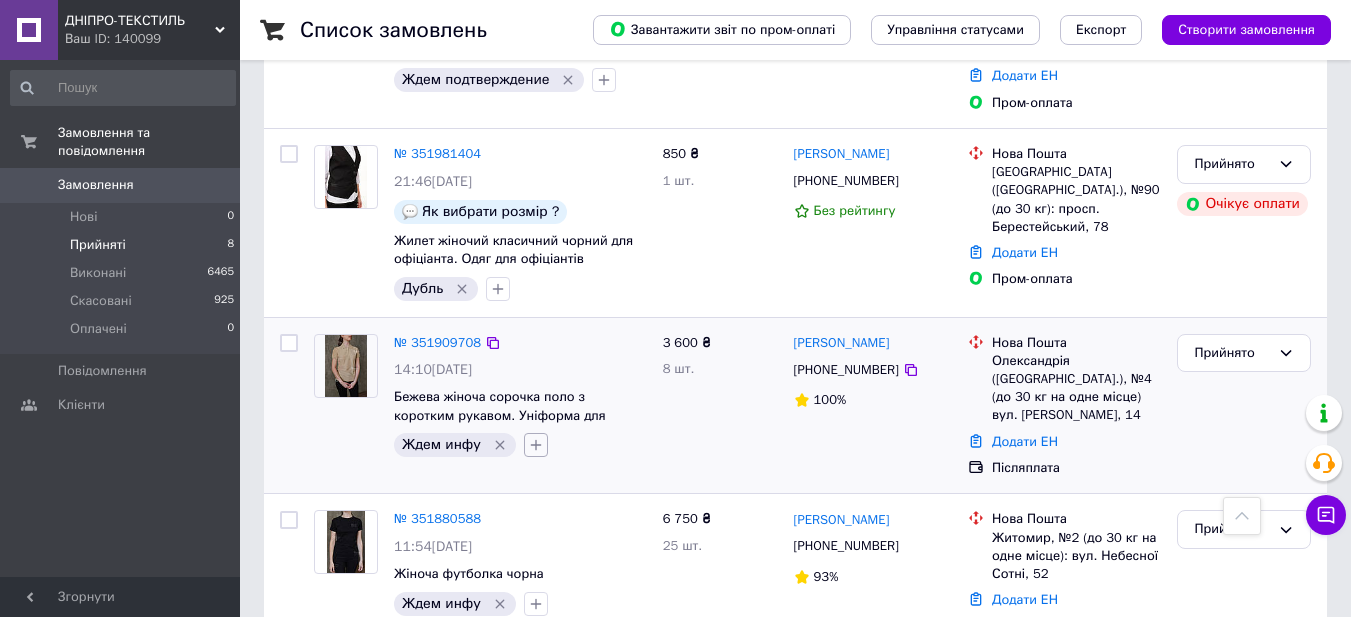 click 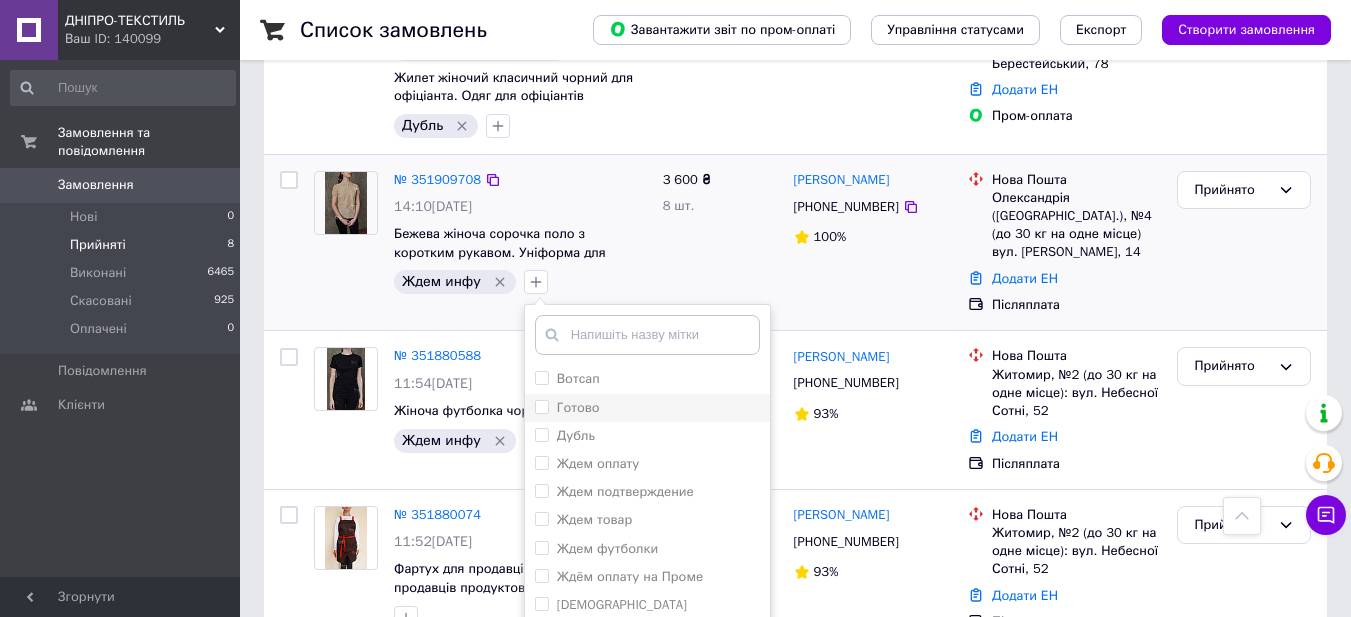 scroll, scrollTop: 800, scrollLeft: 0, axis: vertical 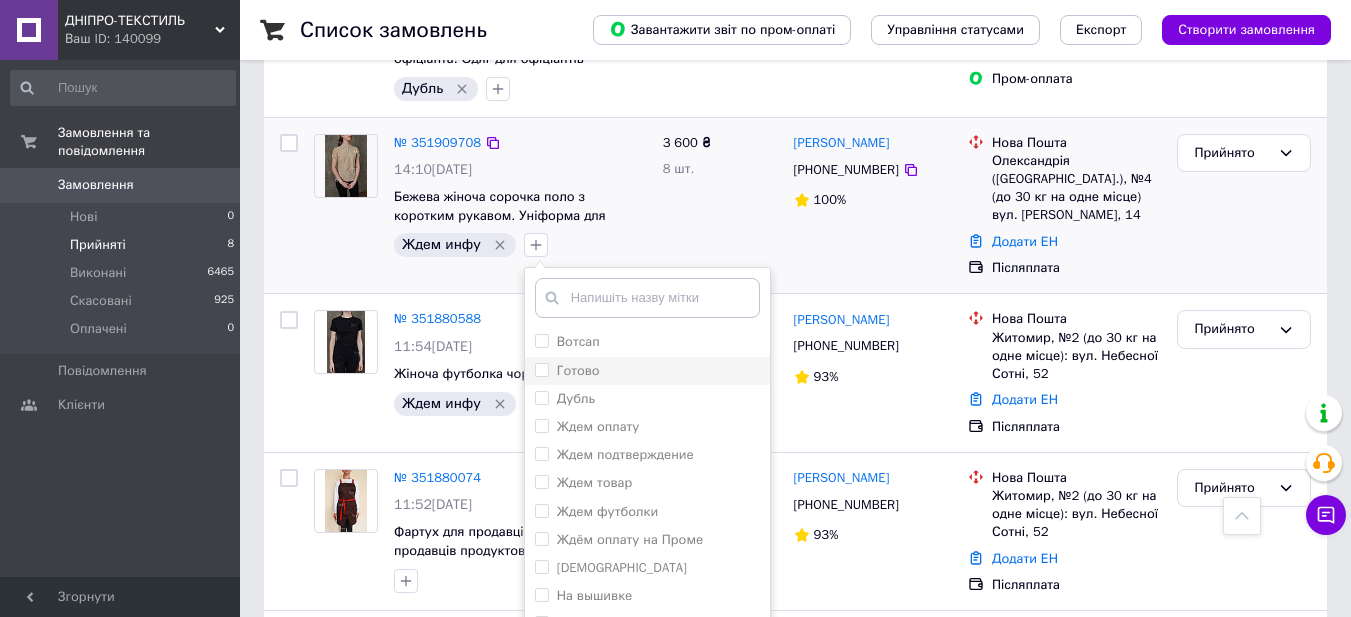 click on "Готово" at bounding box center (541, 369) 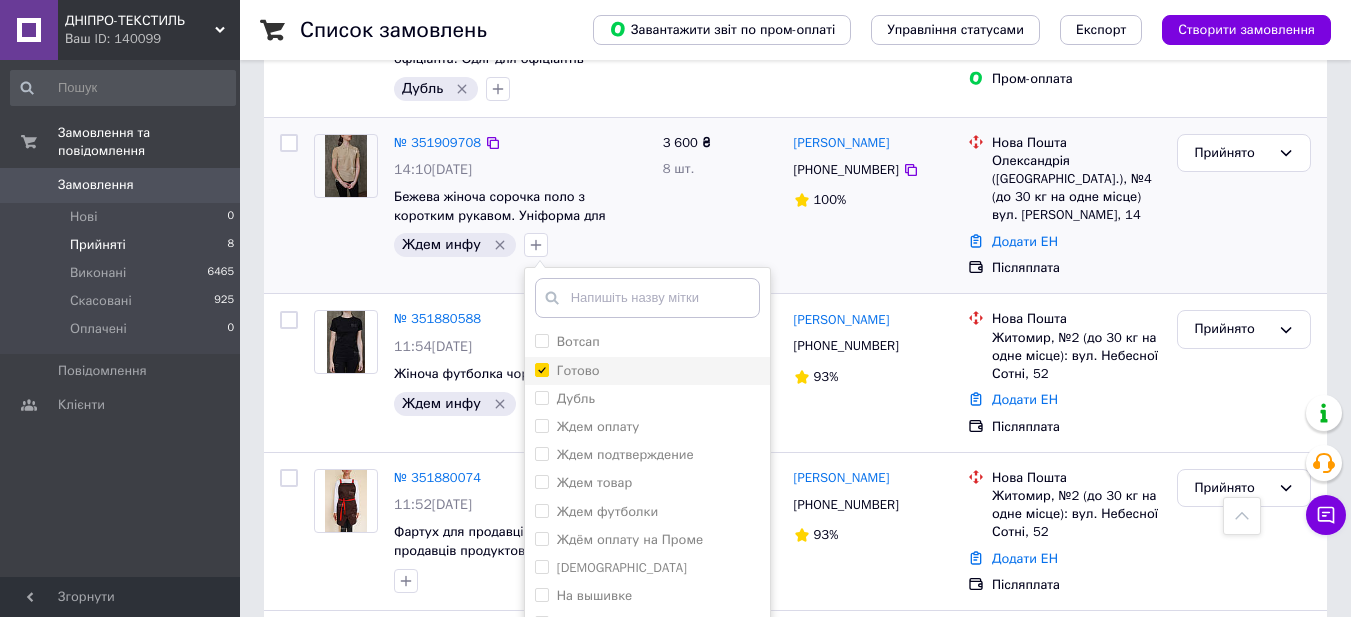 checkbox on "true" 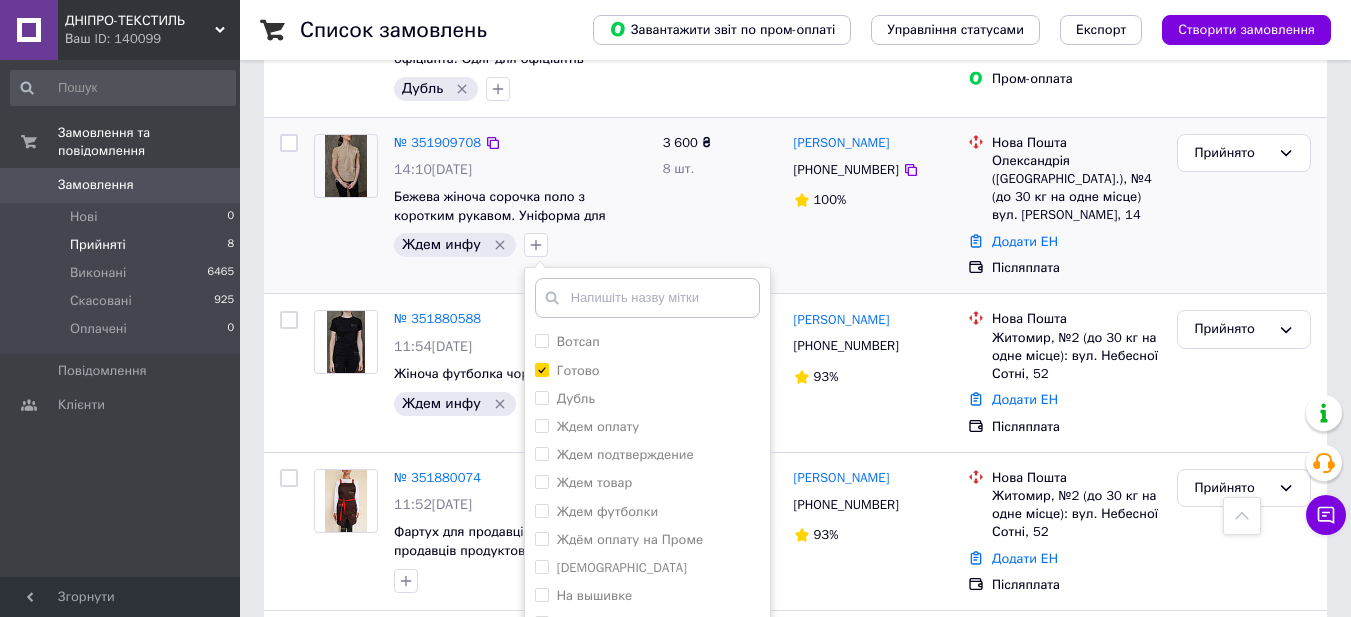 click on "Додати мітку" at bounding box center [647, 664] 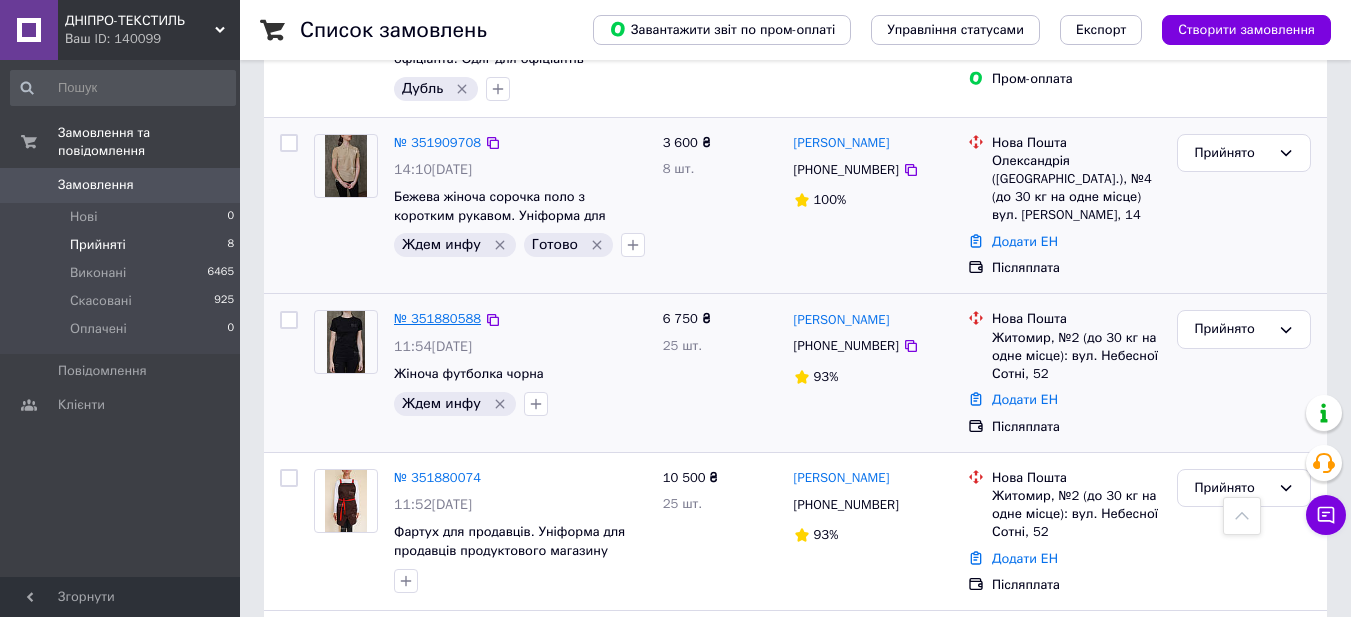 click on "№ 351880588" at bounding box center [437, 318] 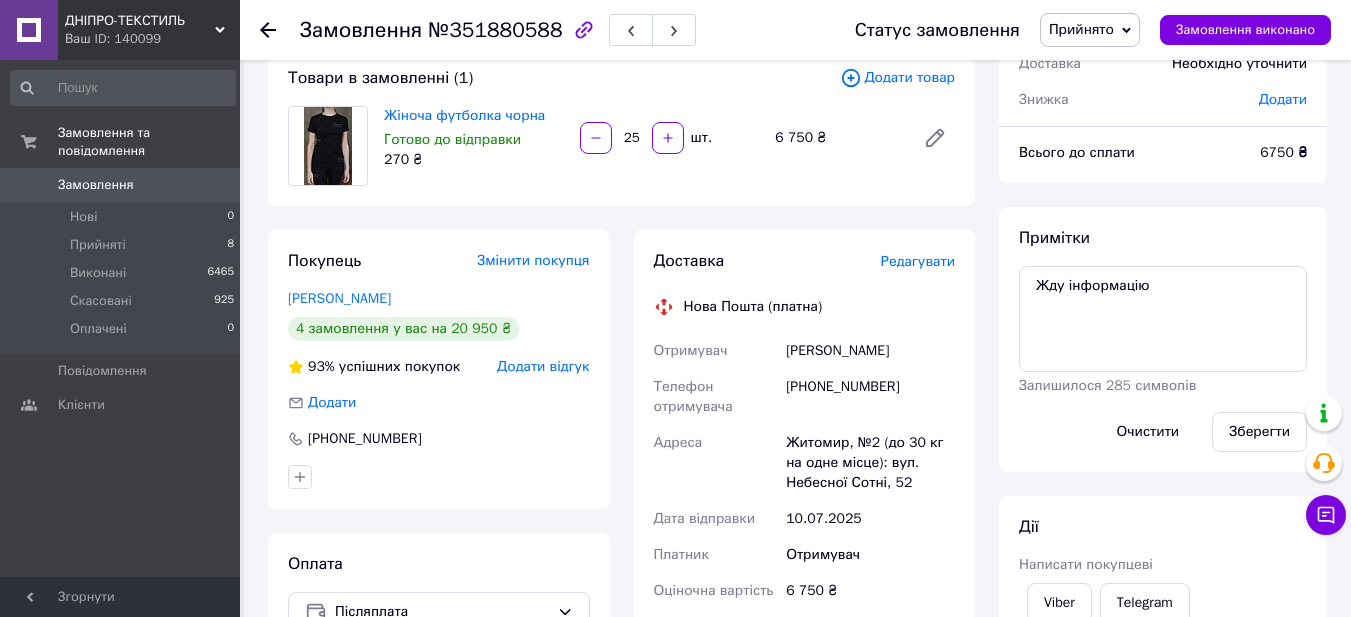 scroll, scrollTop: 0, scrollLeft: 0, axis: both 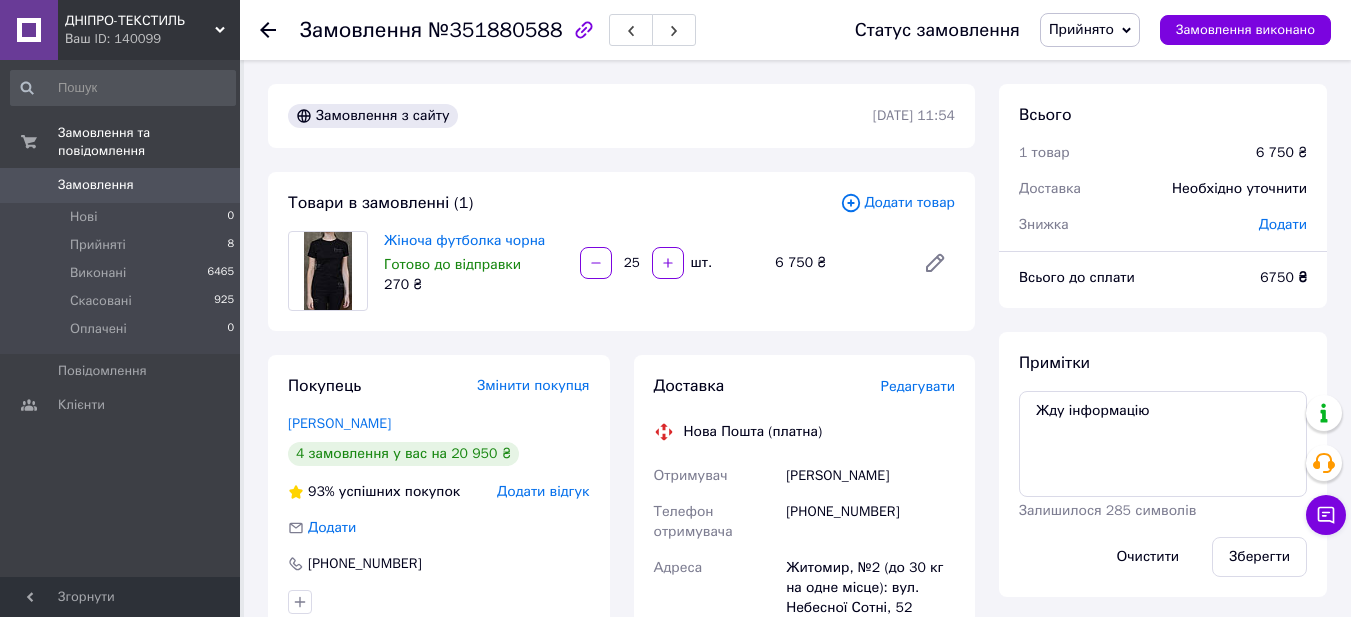 click 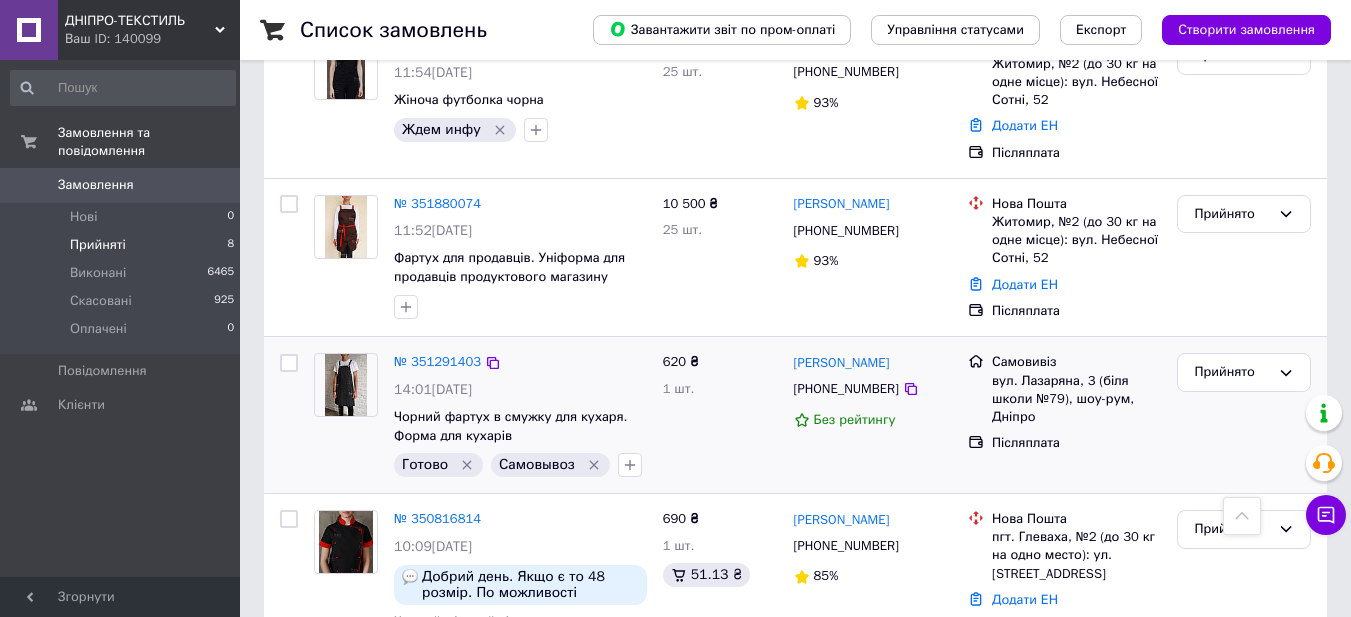 scroll, scrollTop: 1106, scrollLeft: 0, axis: vertical 